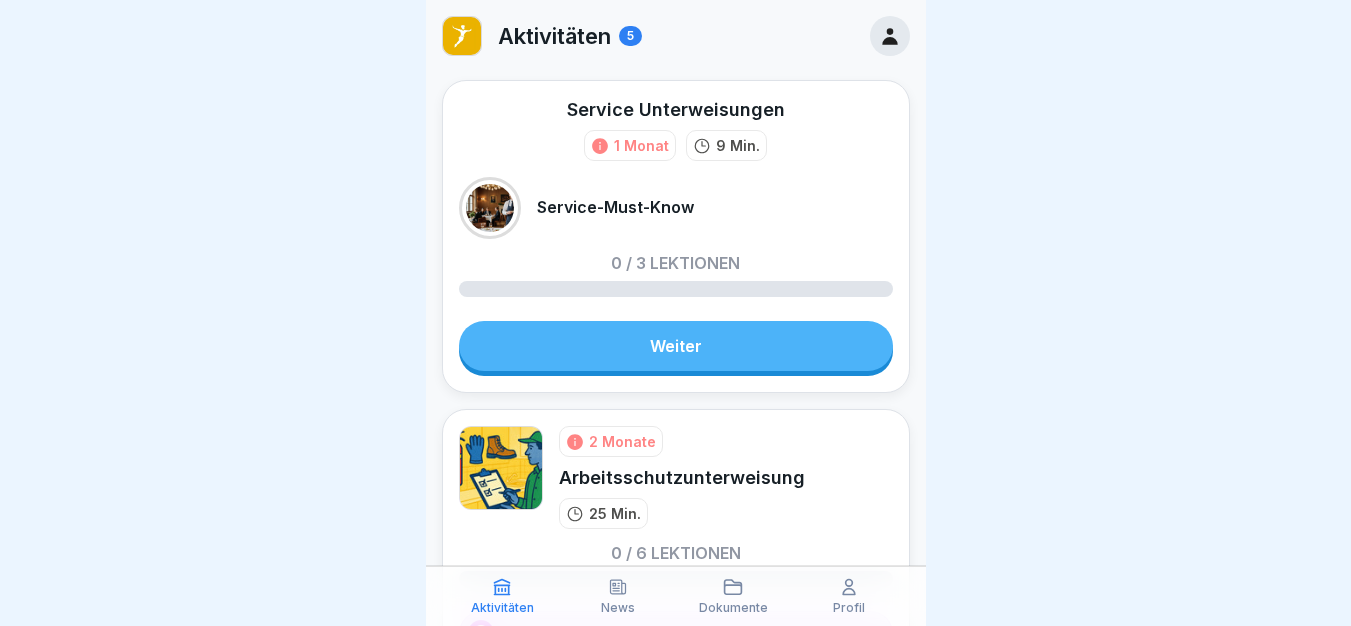 scroll, scrollTop: 0, scrollLeft: 0, axis: both 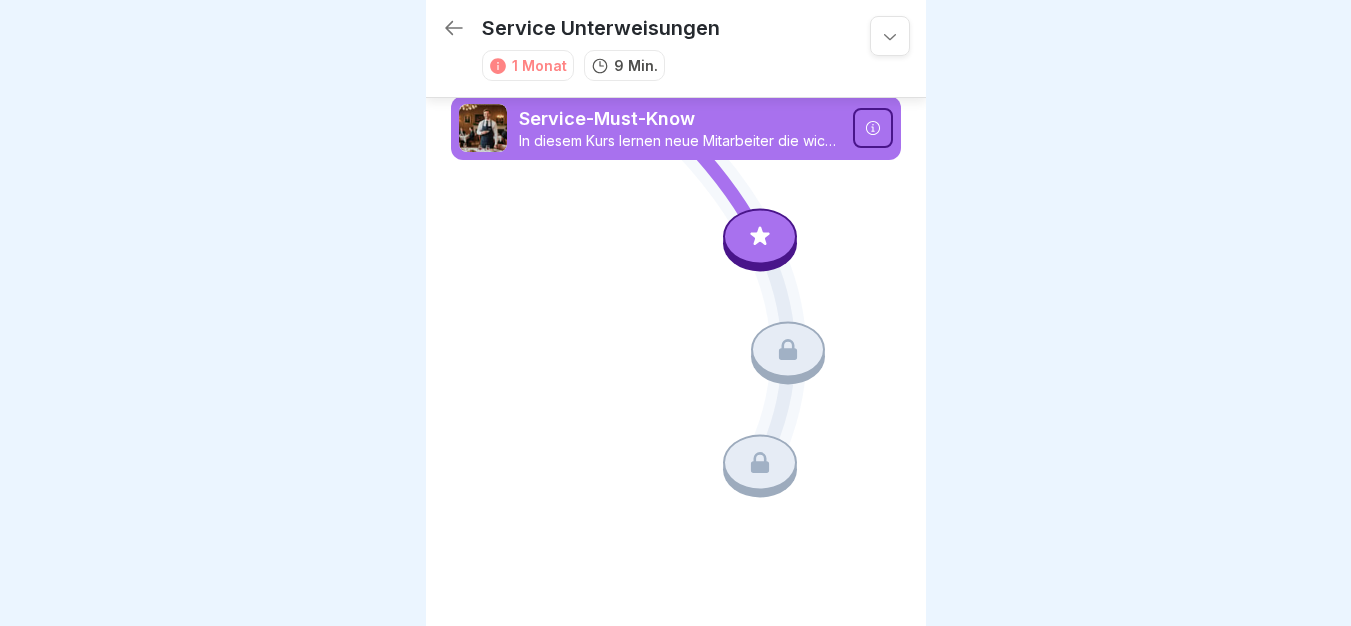 click at bounding box center (760, 237) 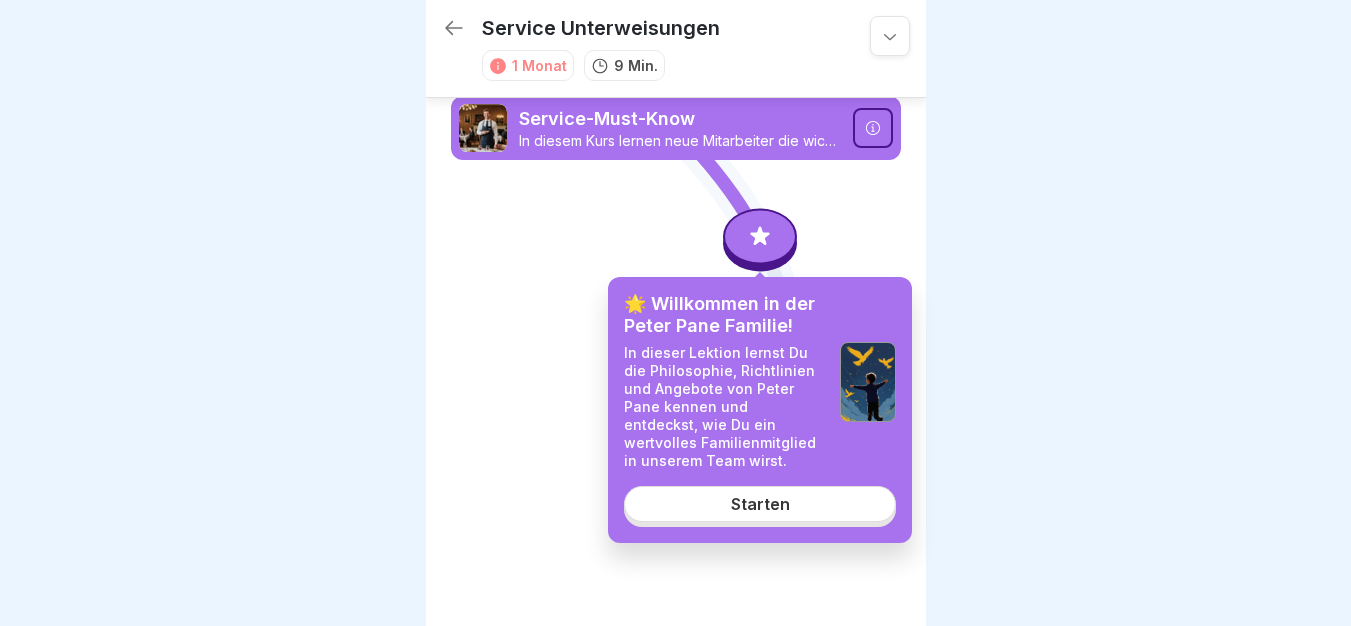 click on "Starten" at bounding box center [760, 504] 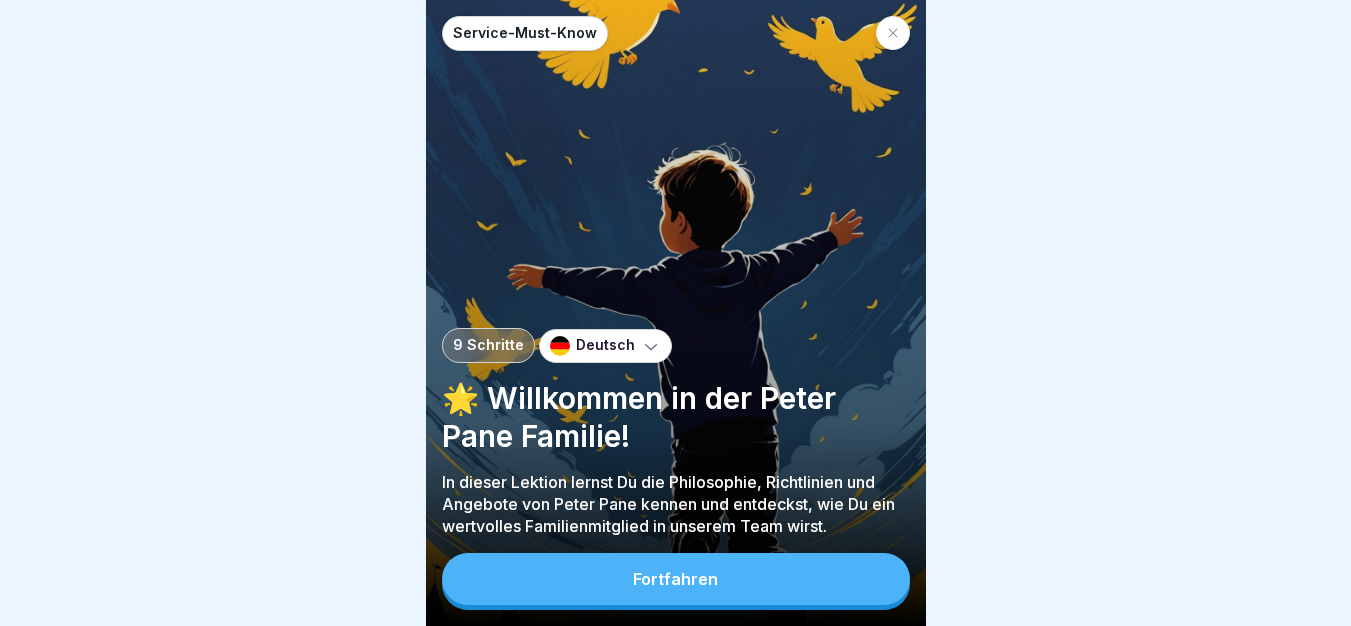 click on "Fortfahren" at bounding box center [676, 579] 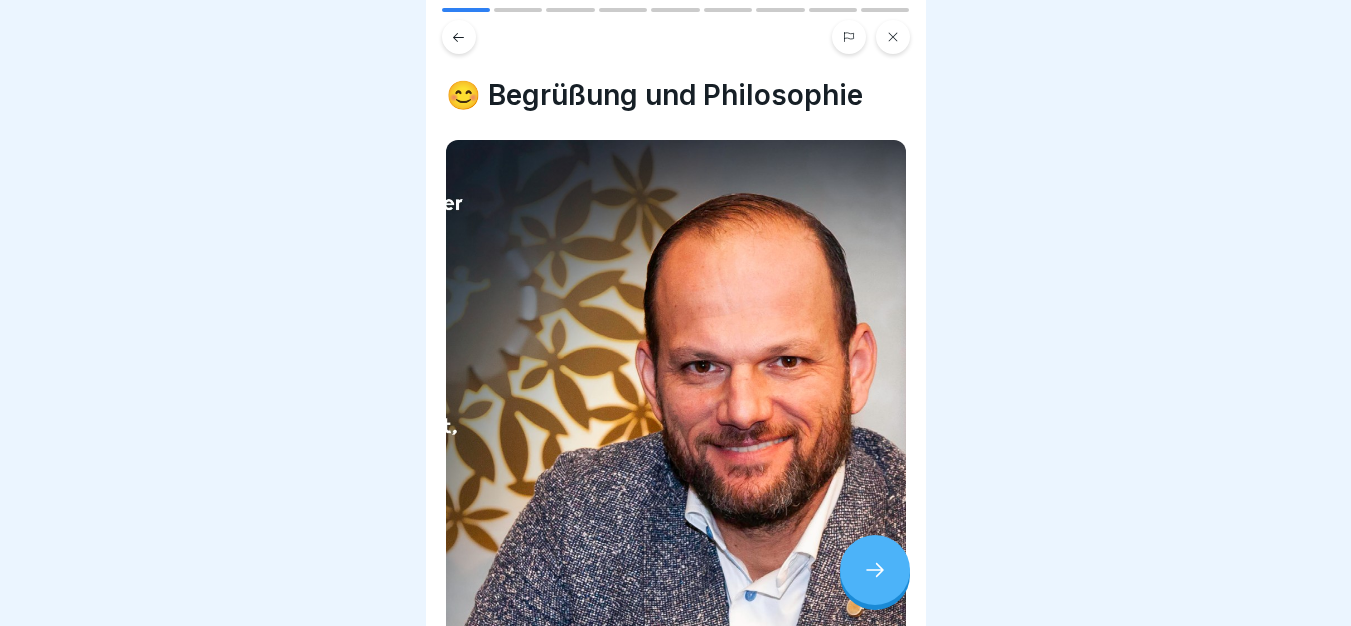 click 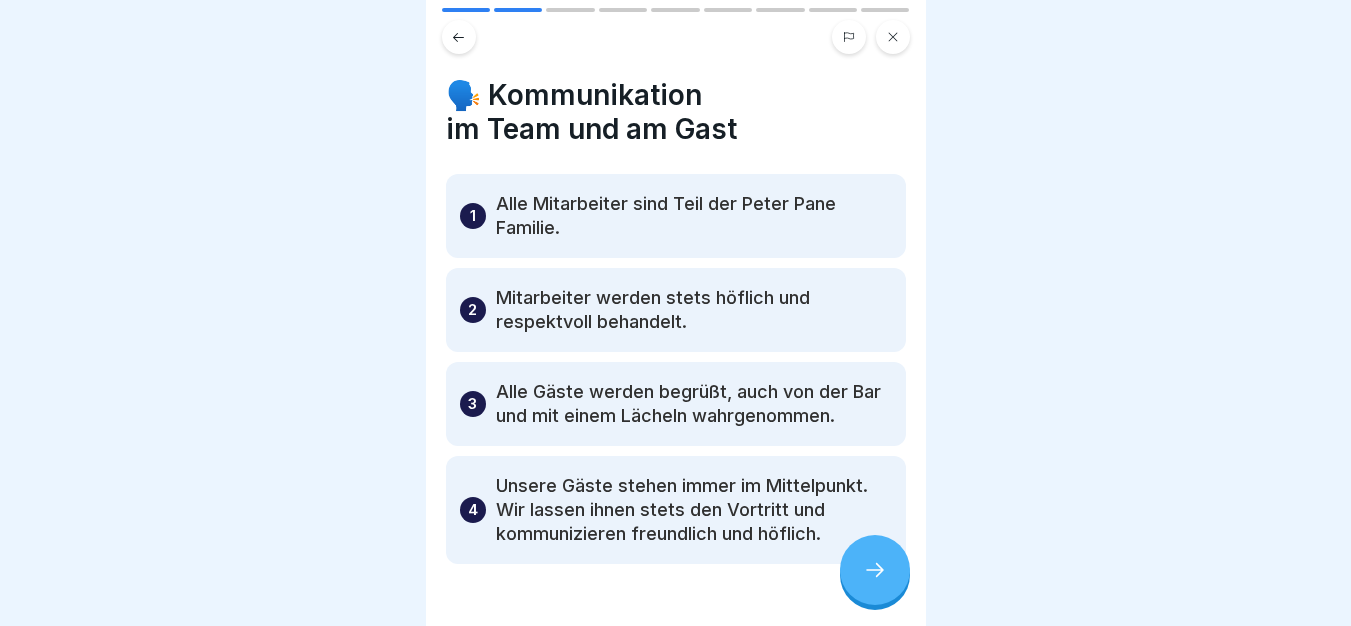 click 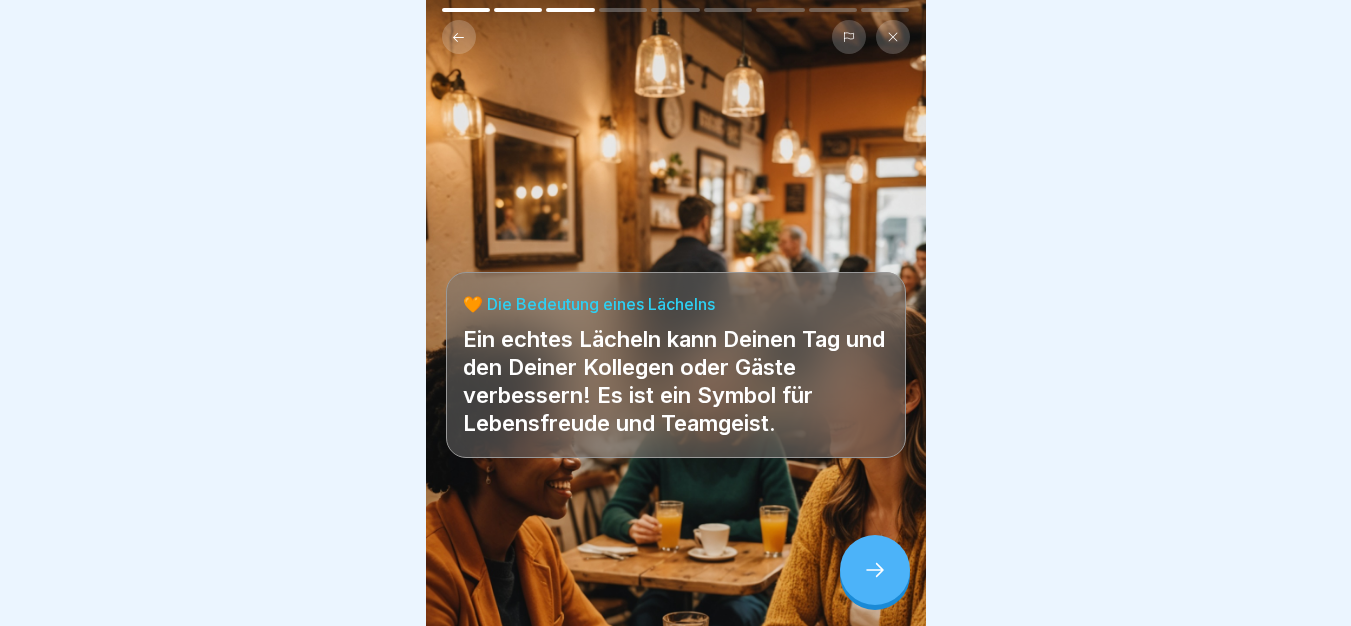 click 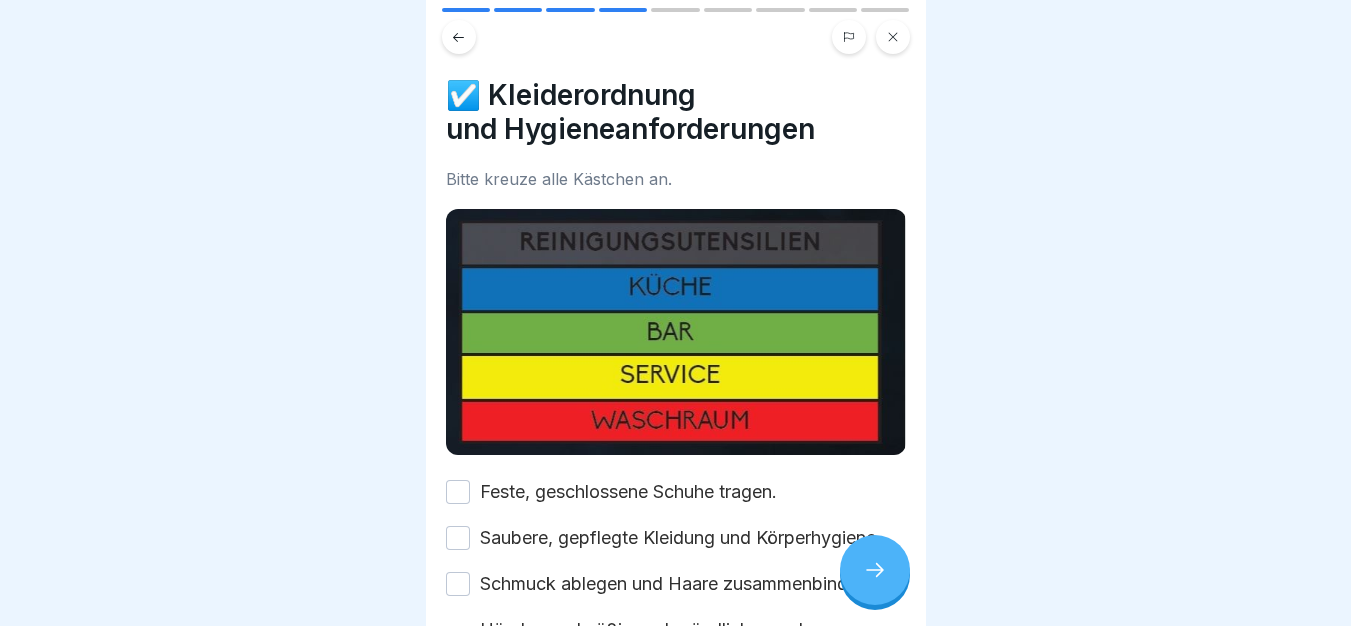 drag, startPoint x: 722, startPoint y: 491, endPoint x: 723, endPoint y: 515, distance: 24.020824 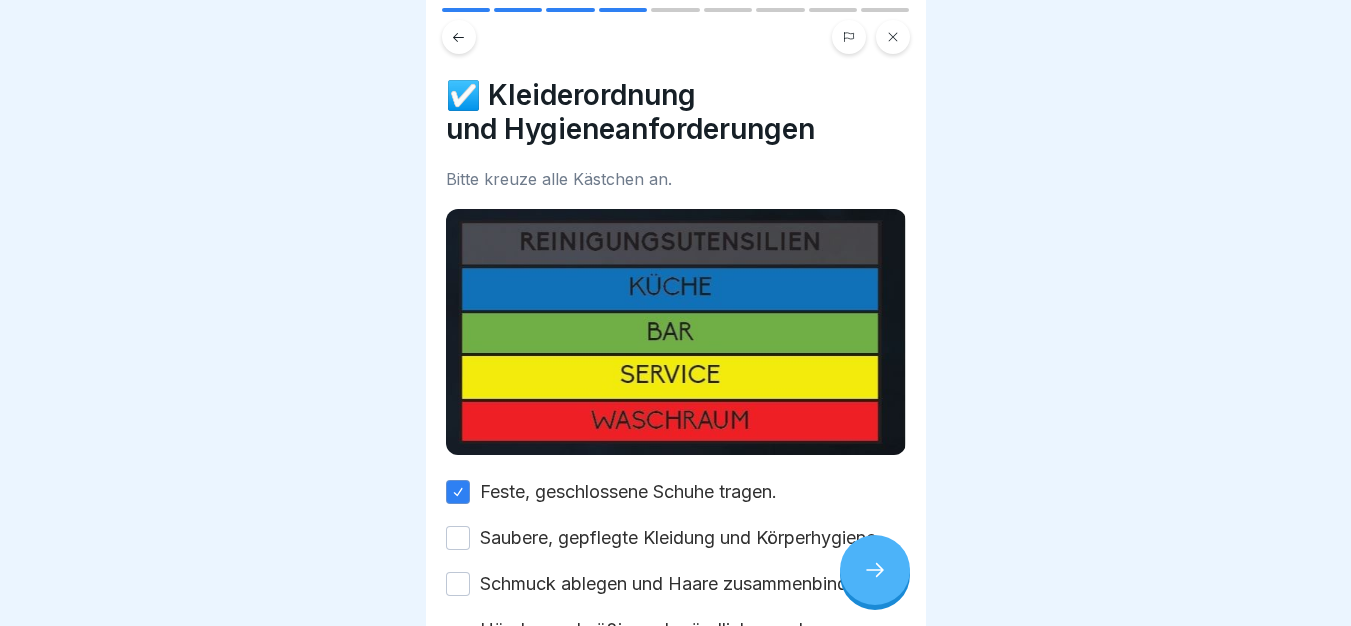 click on "Saubere, gepflegte Kleidung und Körperhygiene." at bounding box center [680, 538] 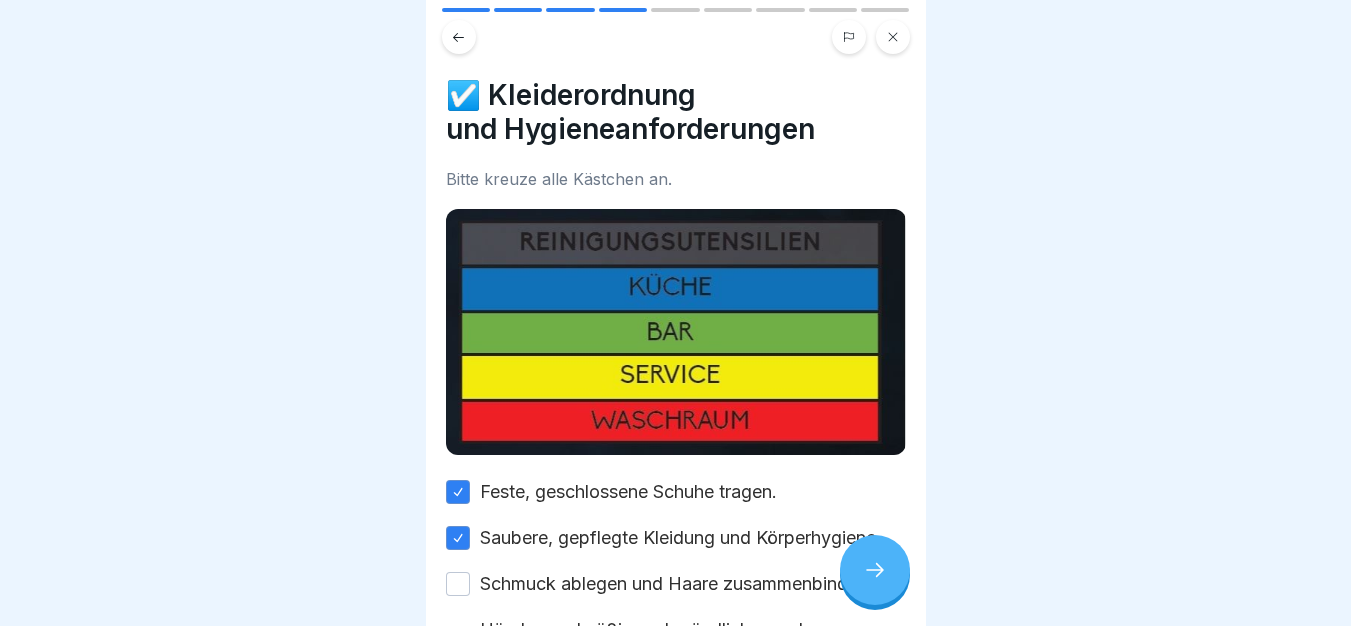 click on "Schmuck ablegen und Haare zusammenbinden." at bounding box center (676, 584) 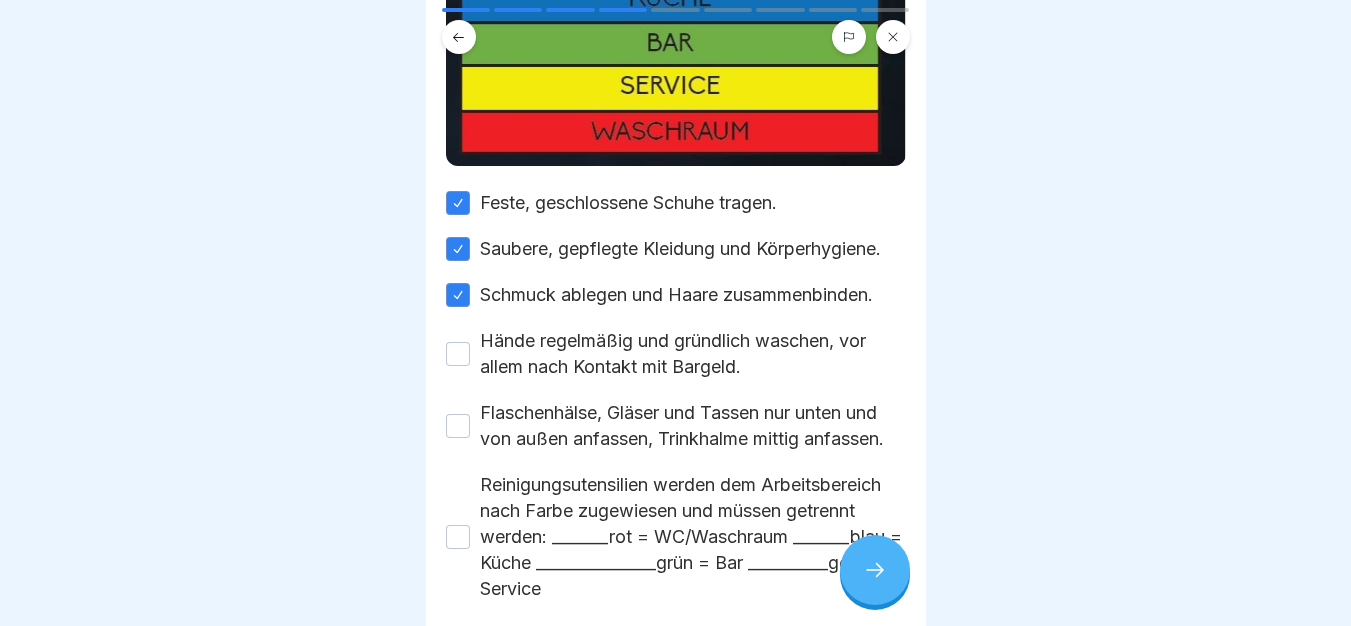 scroll, scrollTop: 455, scrollLeft: 0, axis: vertical 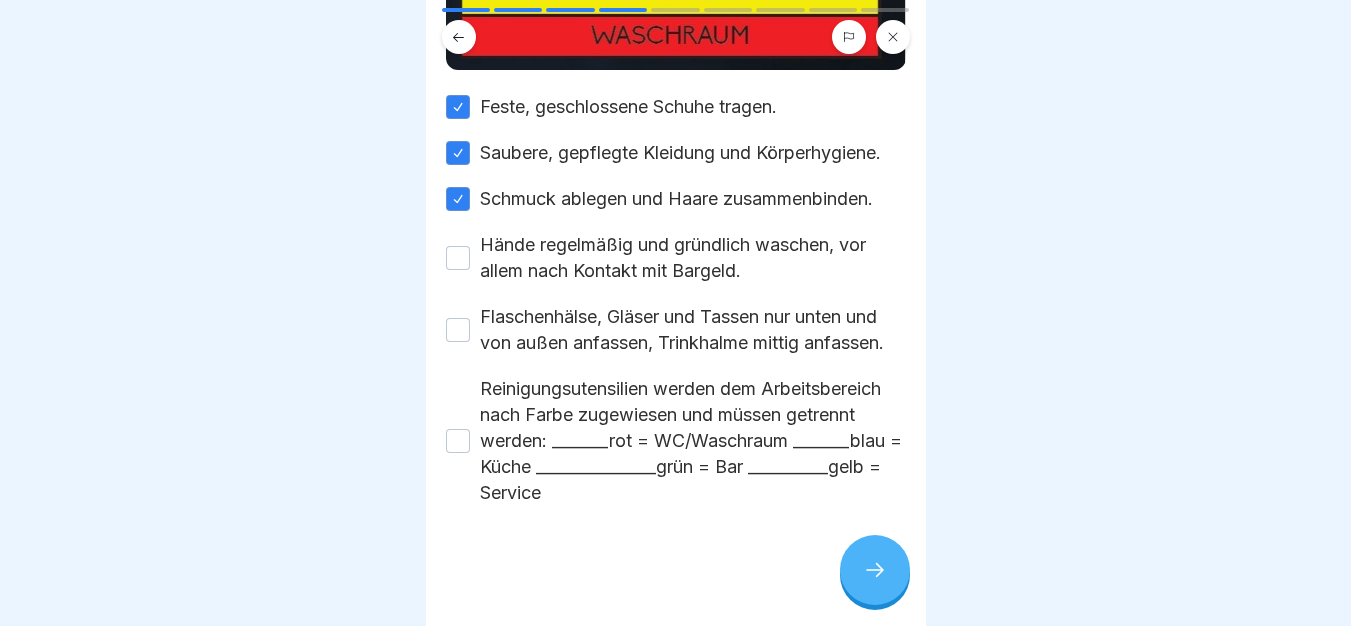 click on "Hände regelmäßig und gründlich waschen, vor allem nach Kontakt mit Bargeld." at bounding box center (693, 258) 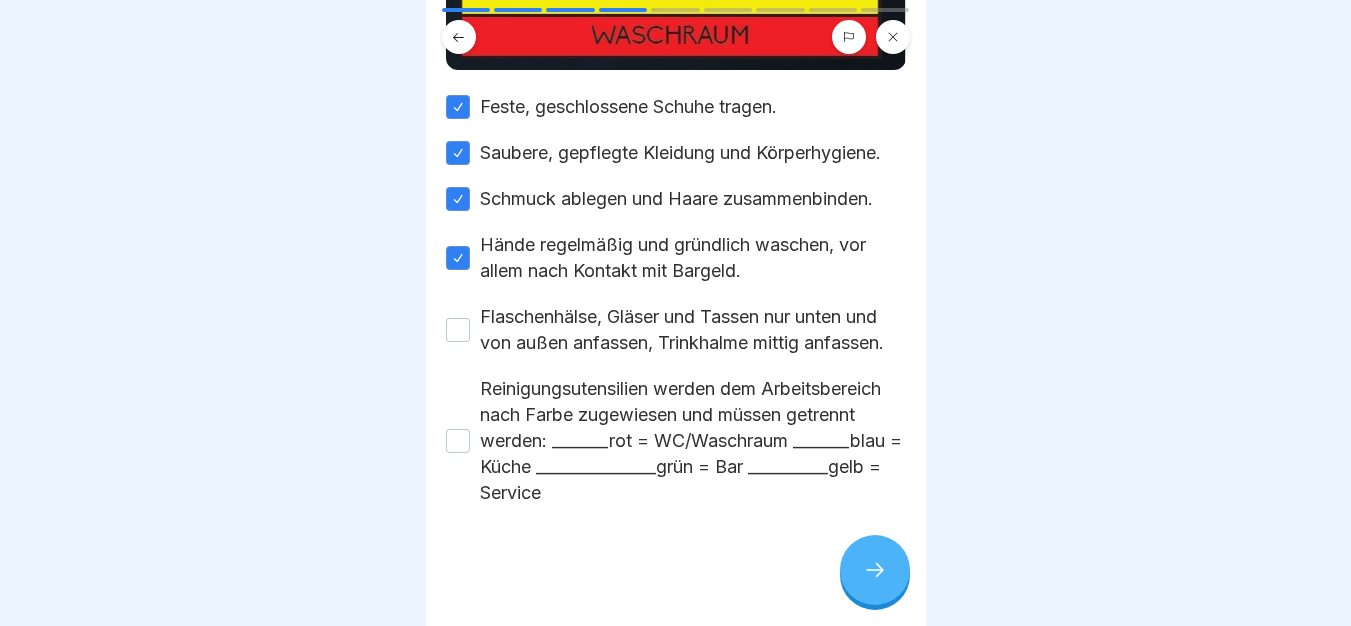click on "Flaschenhälse, Gläser und Tassen nur unten und von außen anfassen, Trinkhalme mittig anfassen." at bounding box center (693, 330) 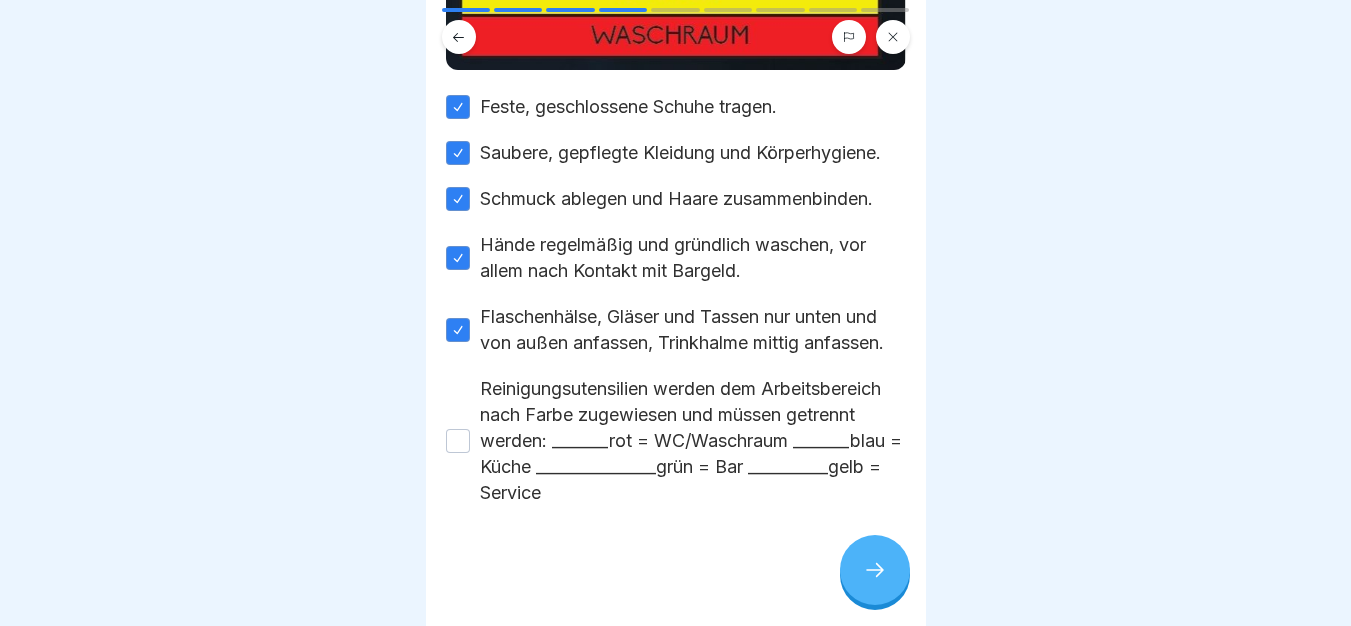 click on "Reinigungsutensilien werden dem Arbeitsbereich nach Farbe zugewiesen und müssen getrennt werden: _______rot = WC/Waschraum _______blau = Küche _______________grün = Bar __________gelb = Service" at bounding box center (693, 441) 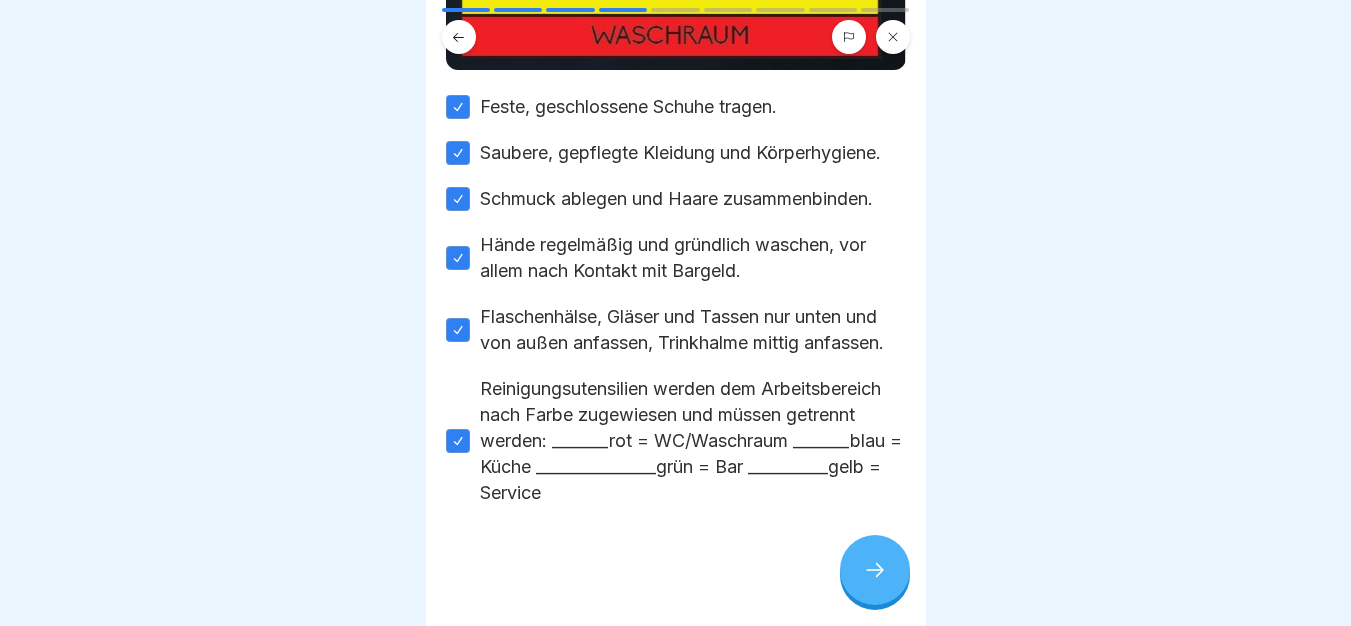 click 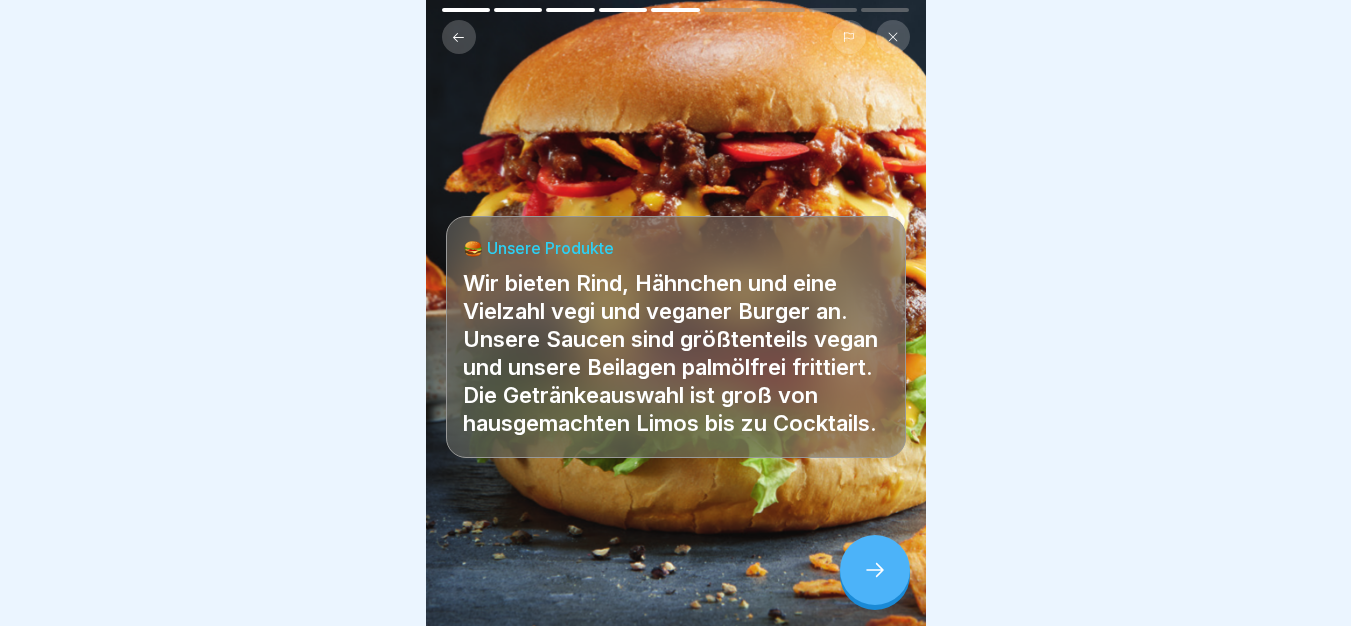 click 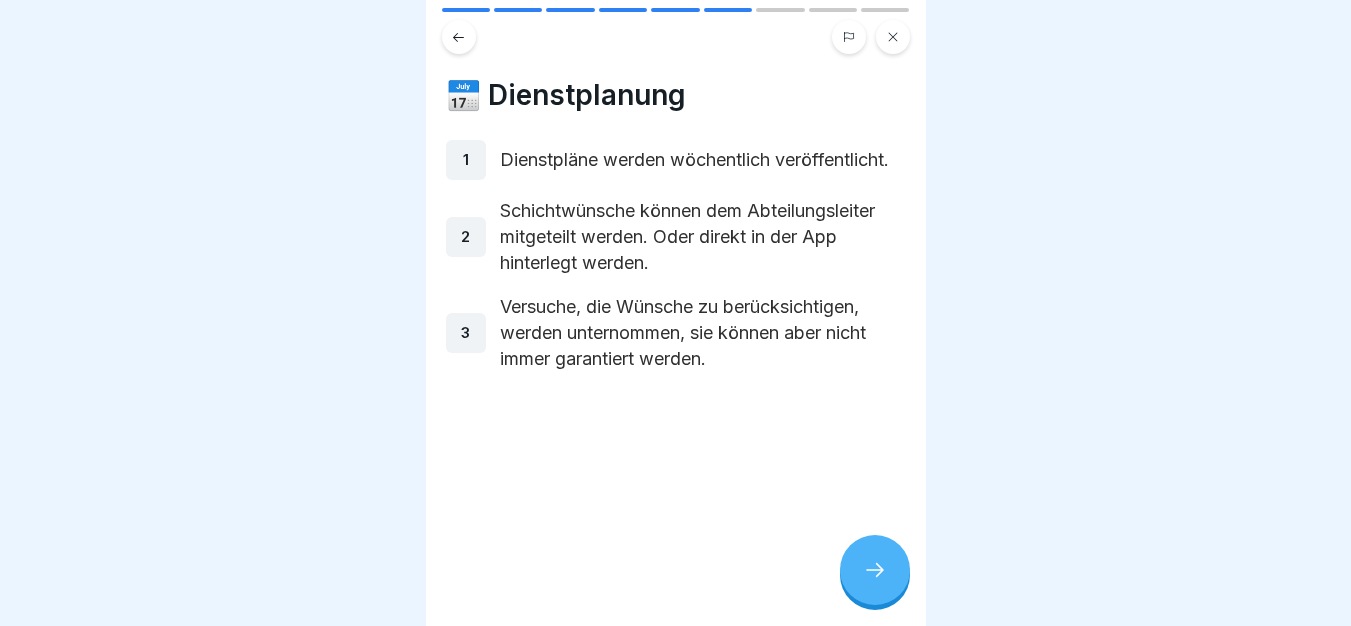 click at bounding box center (875, 570) 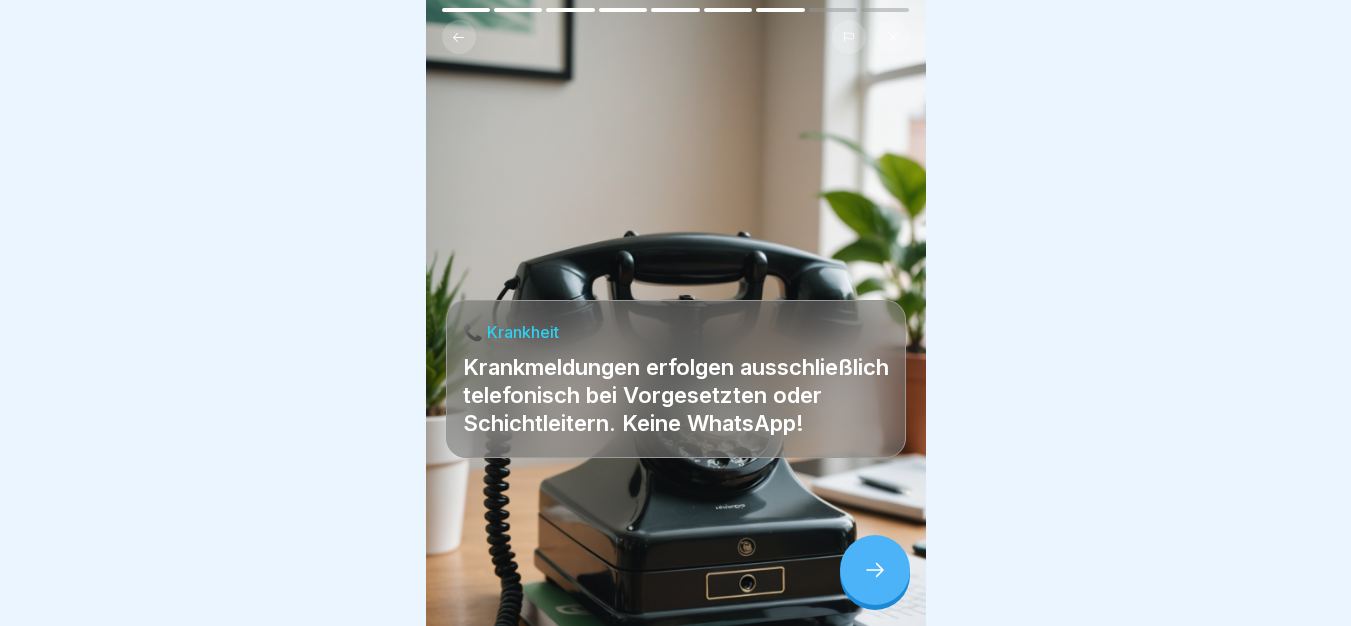 click 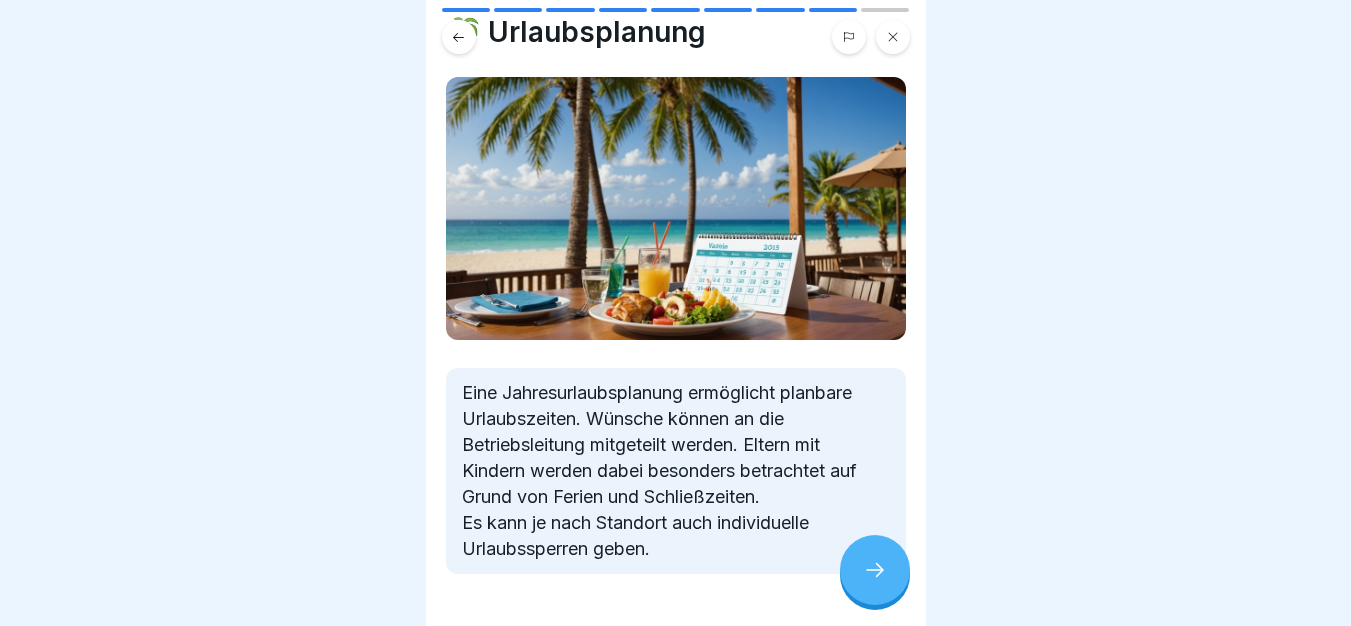 scroll, scrollTop: 122, scrollLeft: 0, axis: vertical 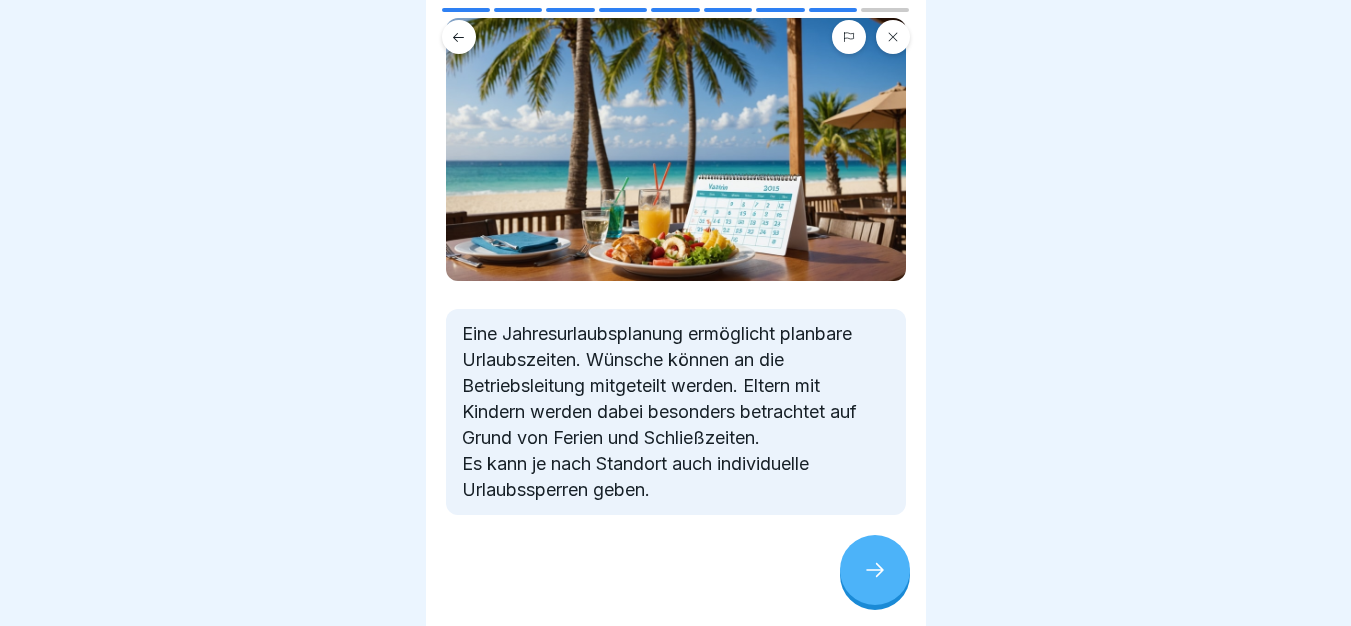 click at bounding box center [875, 570] 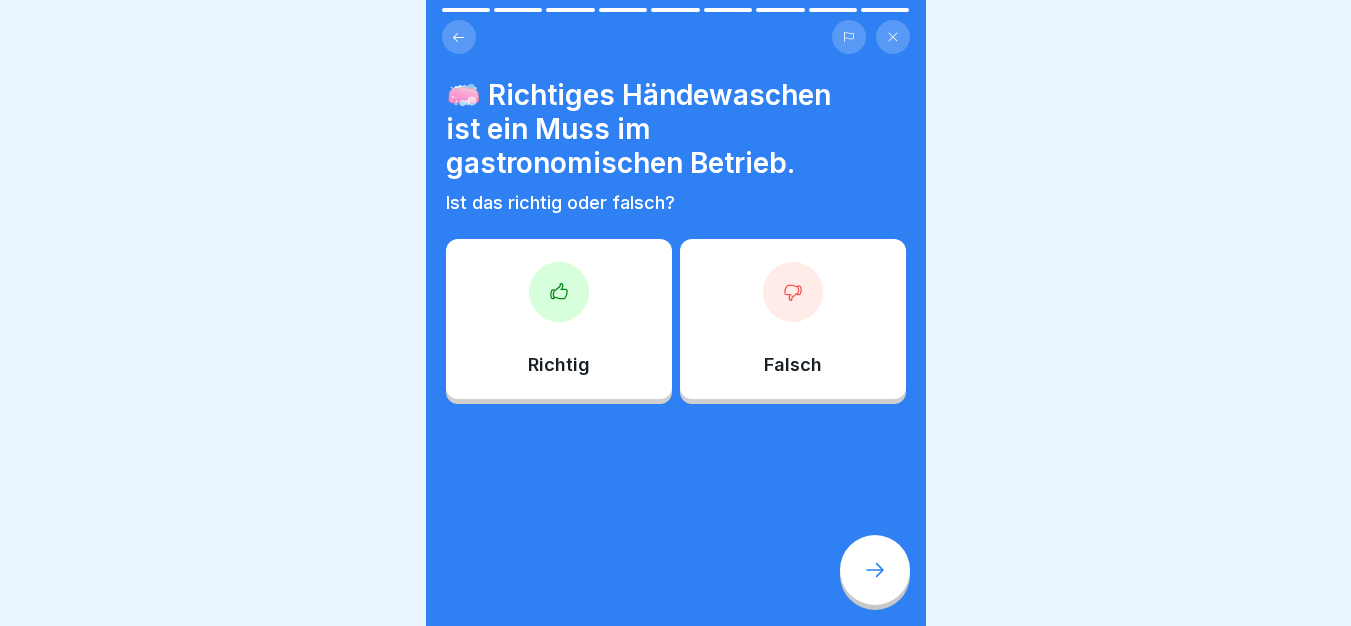 click on "Richtig" at bounding box center [559, 365] 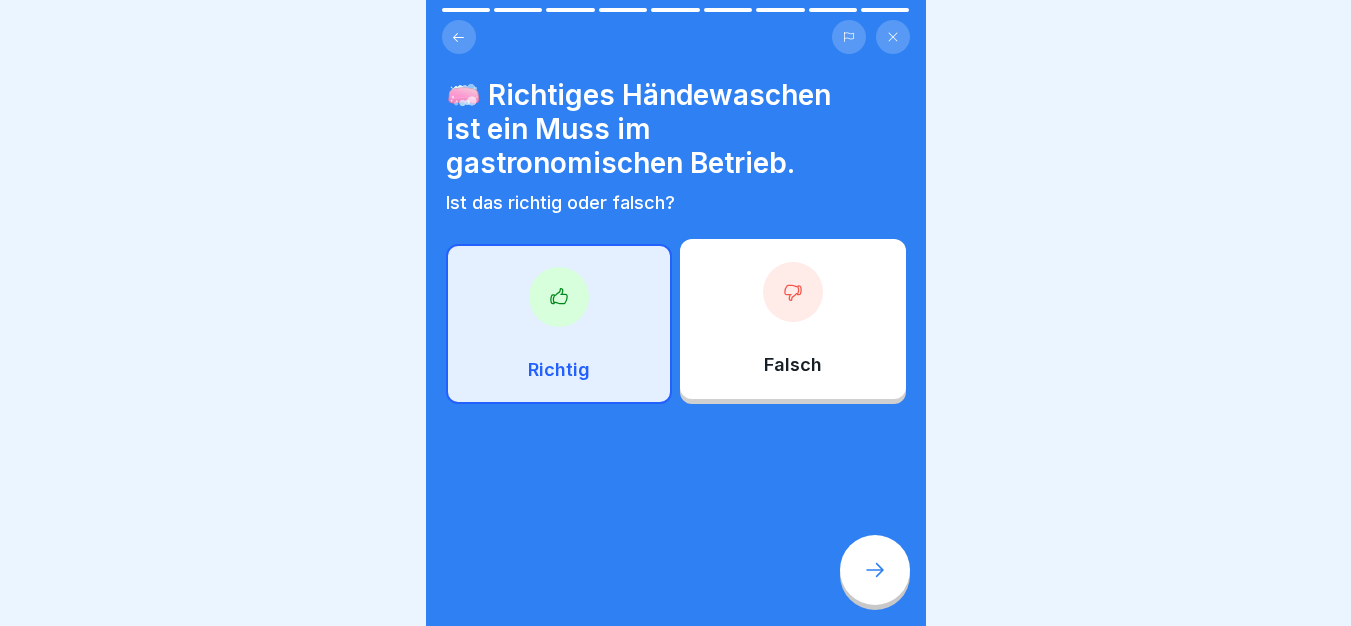 click at bounding box center [875, 570] 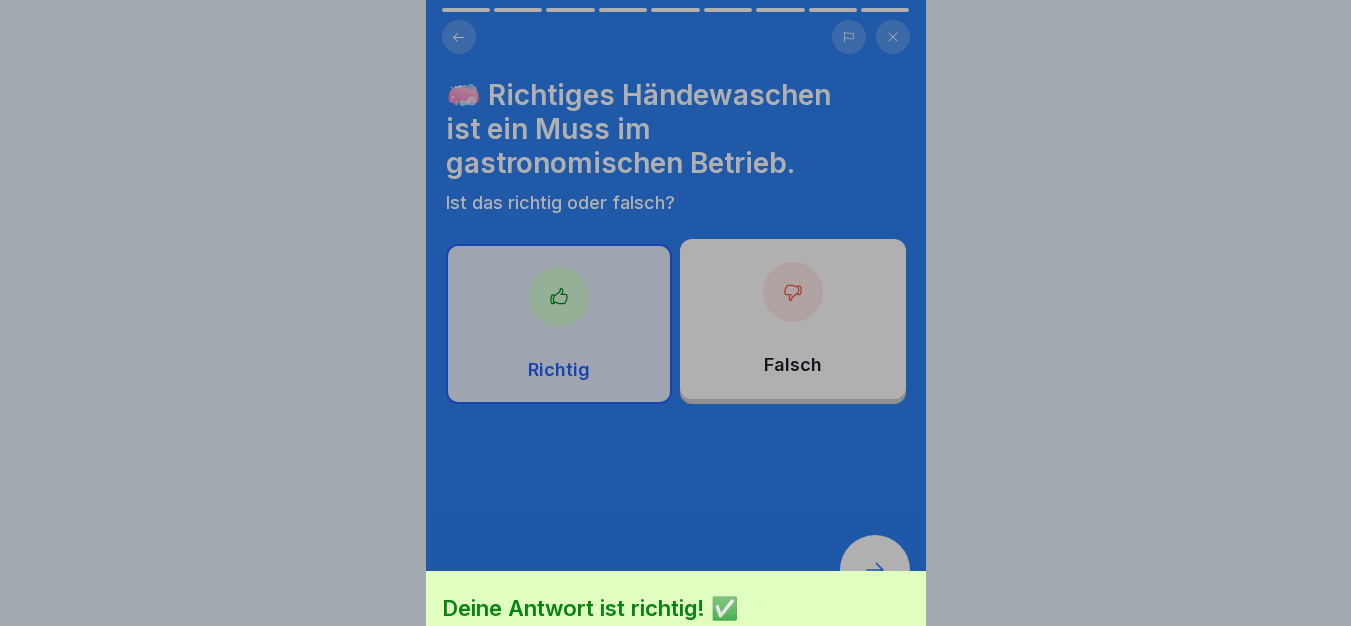 click on "Deine Antwort ist richtig!
✅ Richtig! Hygiene ist von größter Bedeutung bei [PERSON] Pane.   Fortfahren" at bounding box center (676, 670) 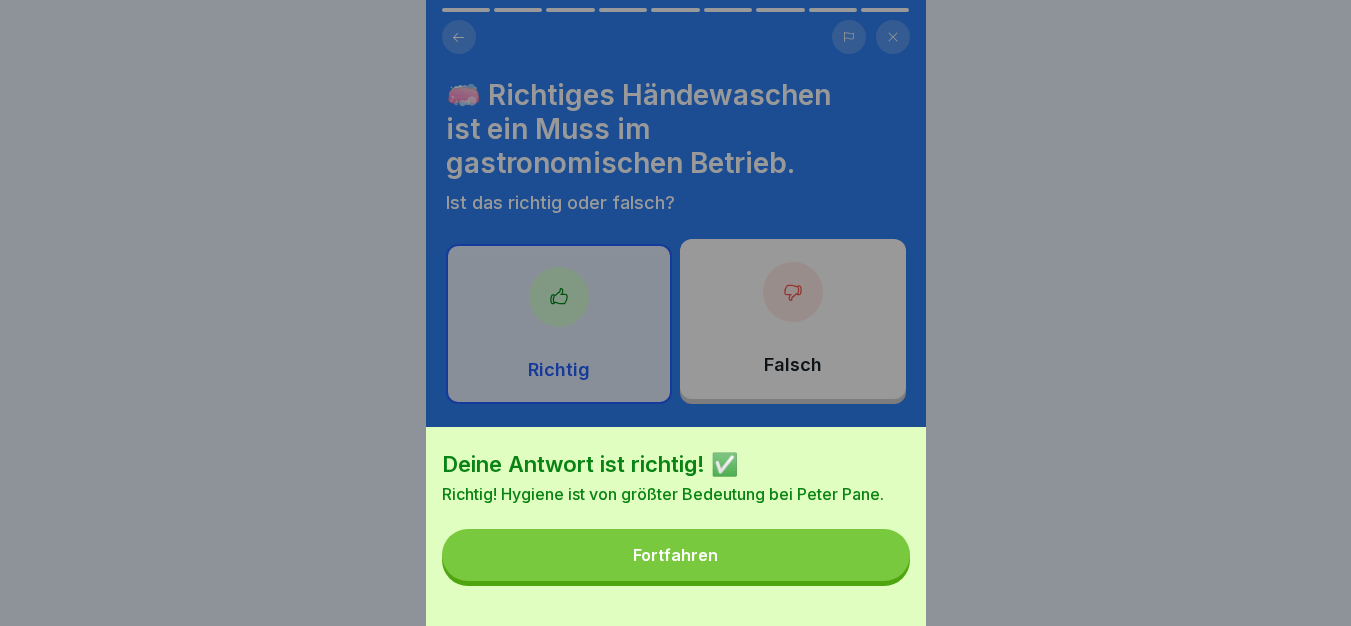 click on "Fortfahren" at bounding box center [676, 555] 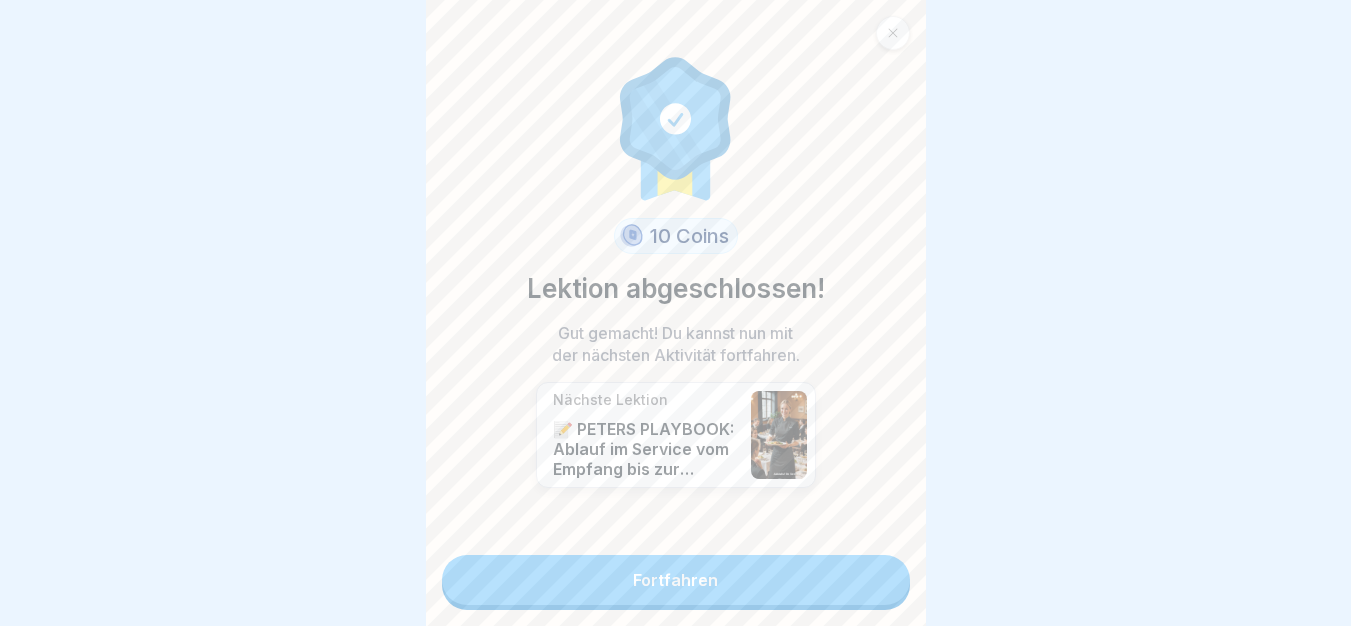 click on "Fortfahren" at bounding box center (676, 580) 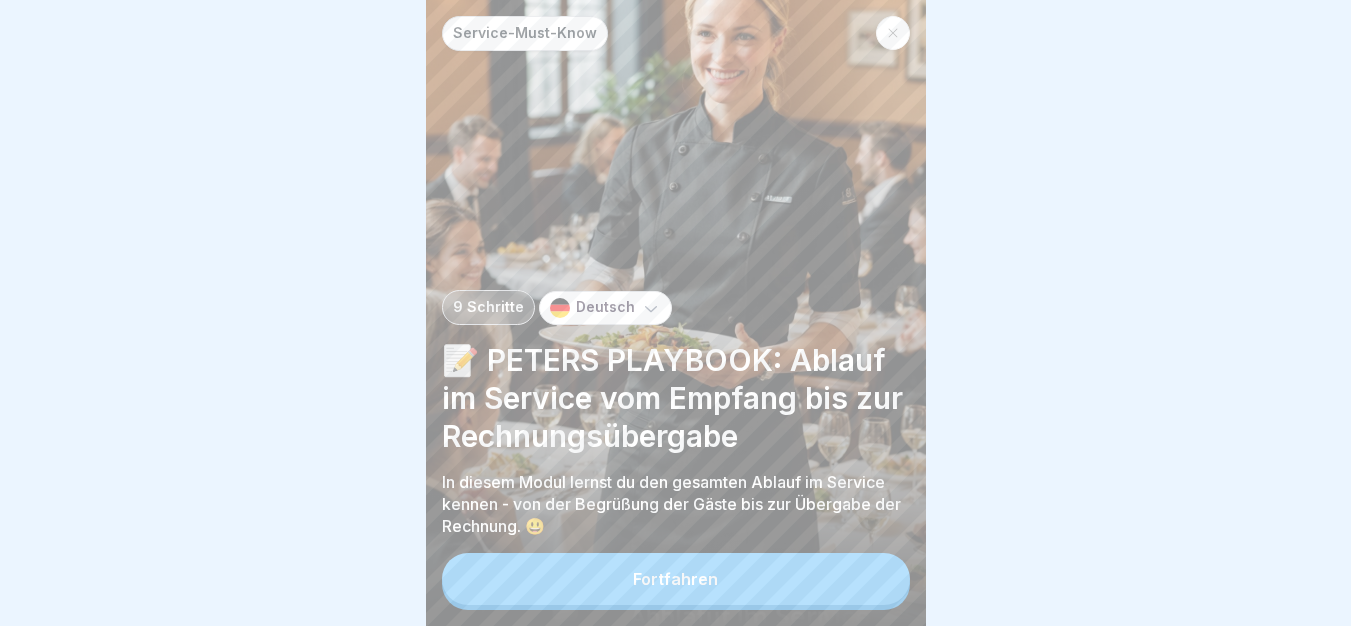 click on "Fortfahren" at bounding box center (676, 579) 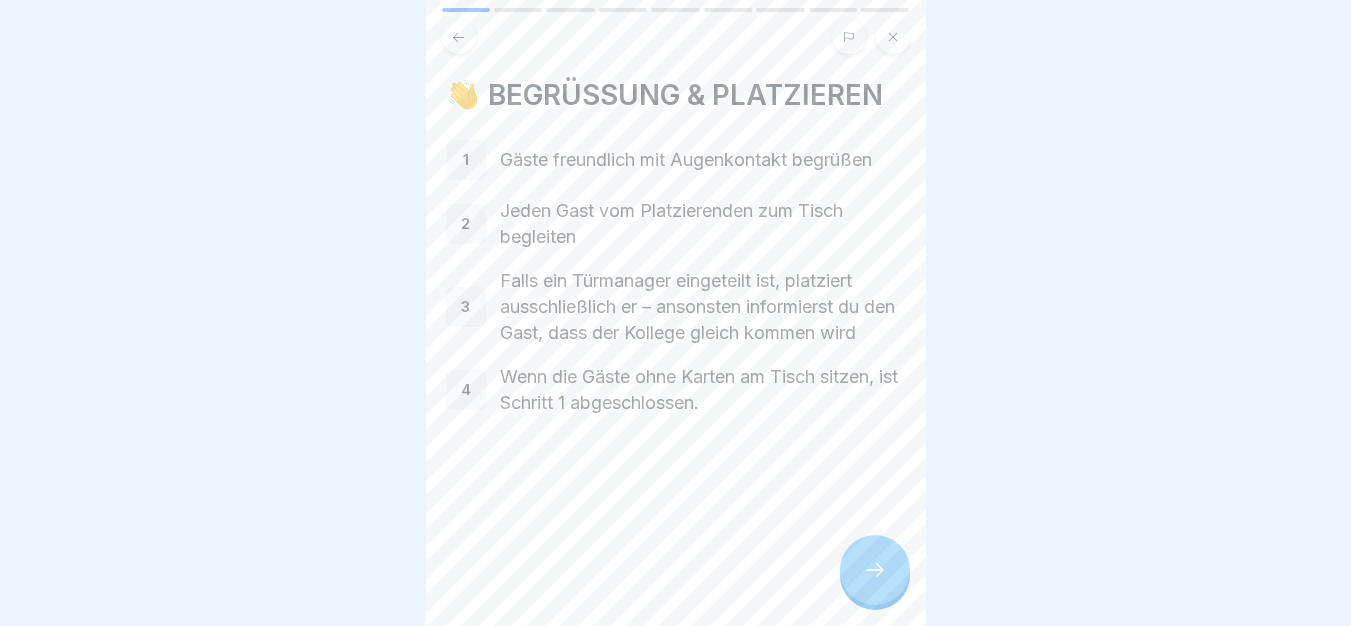 click on "👋 BEGRÜSSUNG & PLATZIEREN 1 Gäste freundlich mit Augenkontakt begrüßen 2 Jeden Gast vom Platzierenden zum Tisch begleiten 3 Falls ein Türmanager eingeteilt ist, platziert ausschließlich er – ansonsten informierst du den Gast, dass der Kollege gleich kommen wird 4 Wenn die Gäste ohne Karten am Tisch sitzen, ist Schritt 1 abgeschlossen." at bounding box center (676, 313) 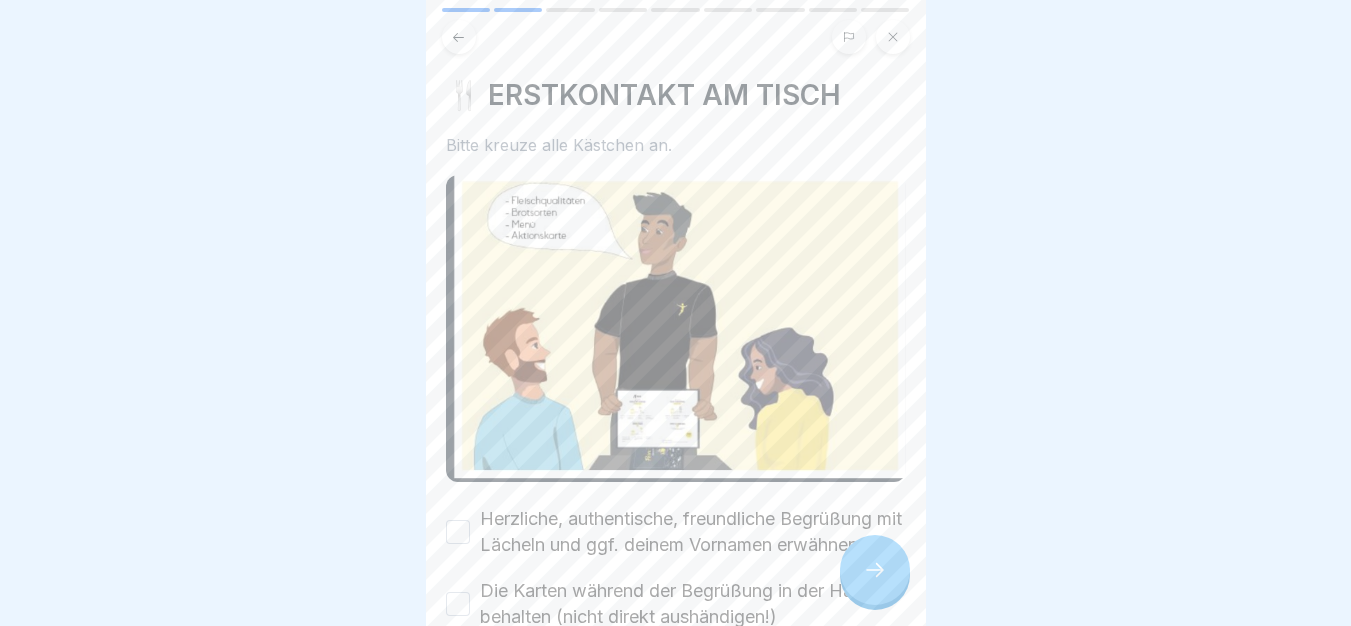 click on "Herzliche, authentische, freundliche Begrüßung mit Lächeln und ggf. deinem Vornamen erwähnen" at bounding box center [693, 532] 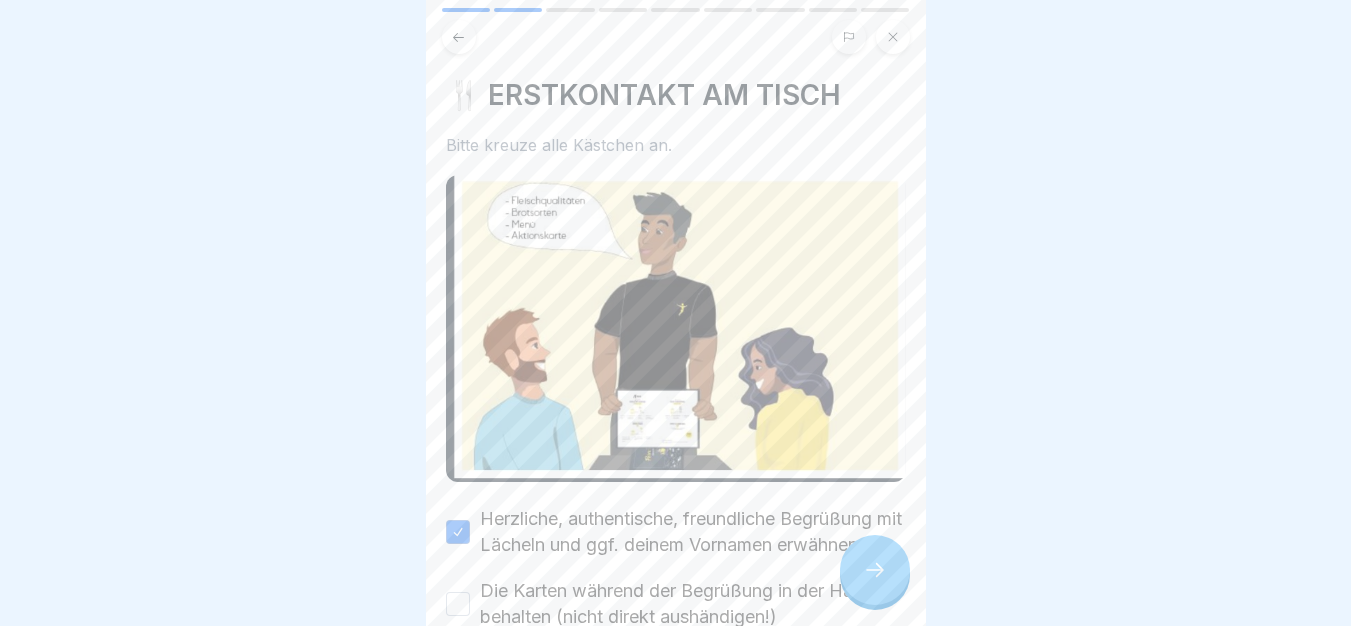 click on "Die Karten während der Begrüßung in der Hand behalten (nicht direkt aushändigen!)" at bounding box center (693, 604) 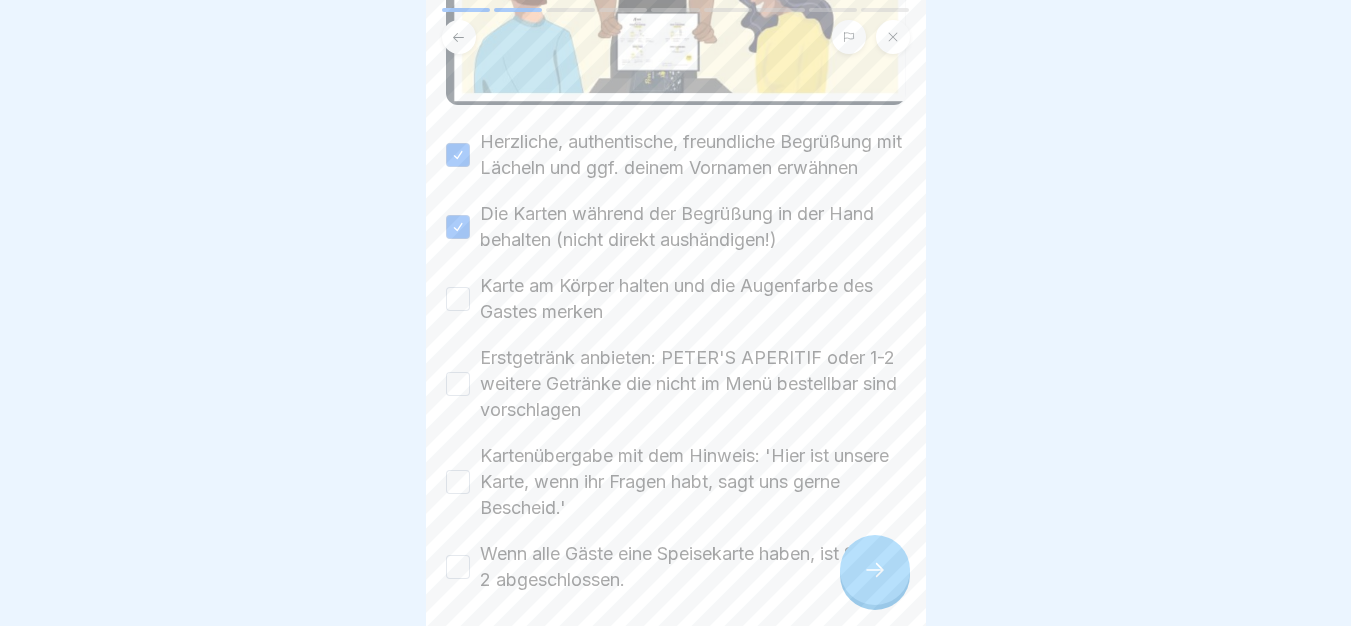 scroll, scrollTop: 393, scrollLeft: 0, axis: vertical 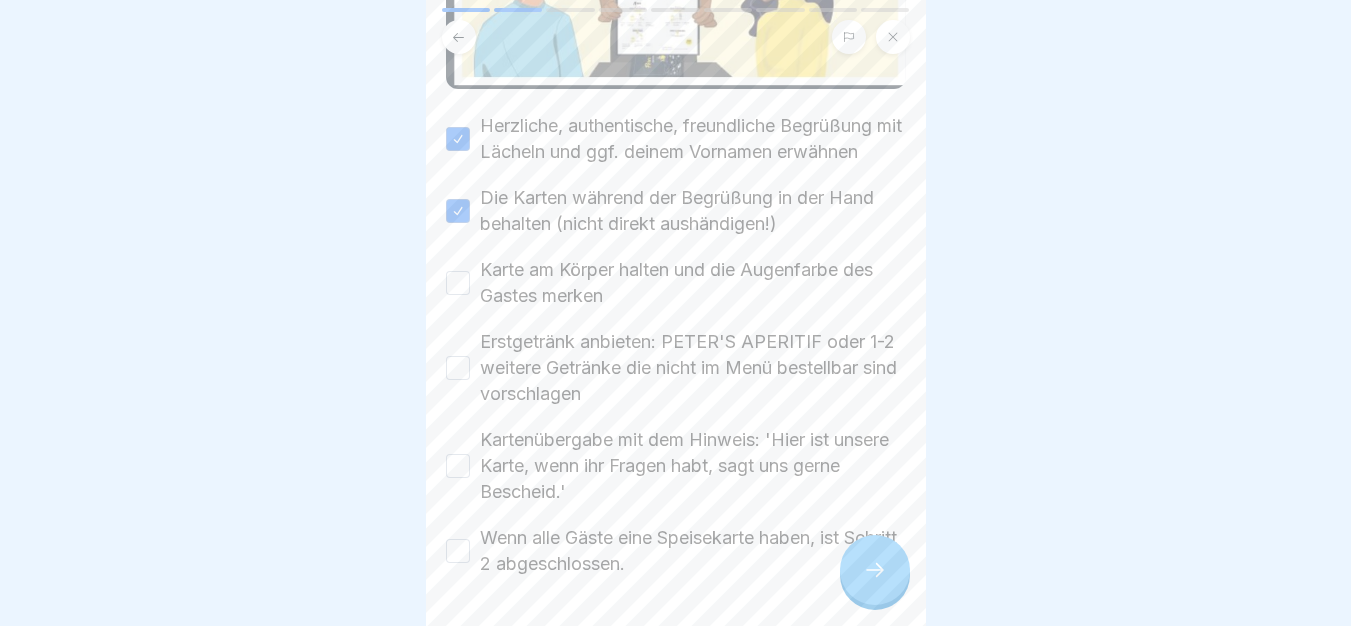 click on "Karte am Körper halten und die Augenfarbe des Gastes merken" at bounding box center [693, 283] 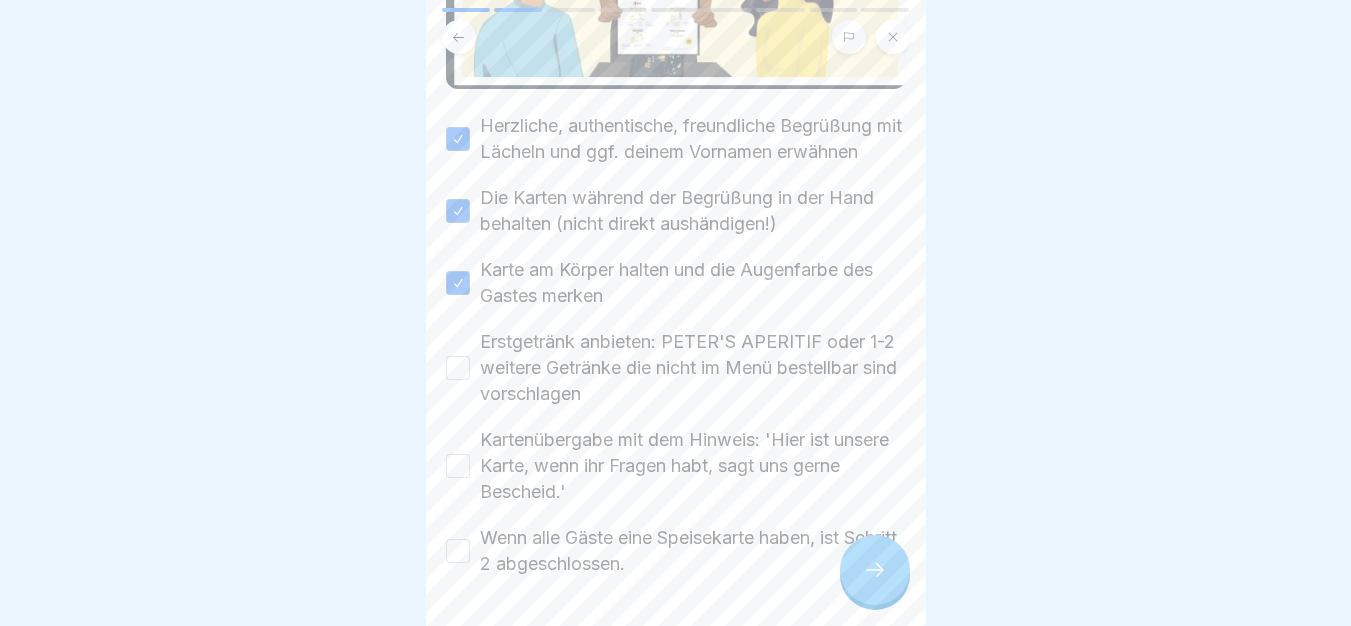 click on "Erstgetränk anbieten: PETER'S APERITIF oder 1-2 weitere Getränke die nicht im Menü bestellbar sind vorschlagen" at bounding box center [693, 368] 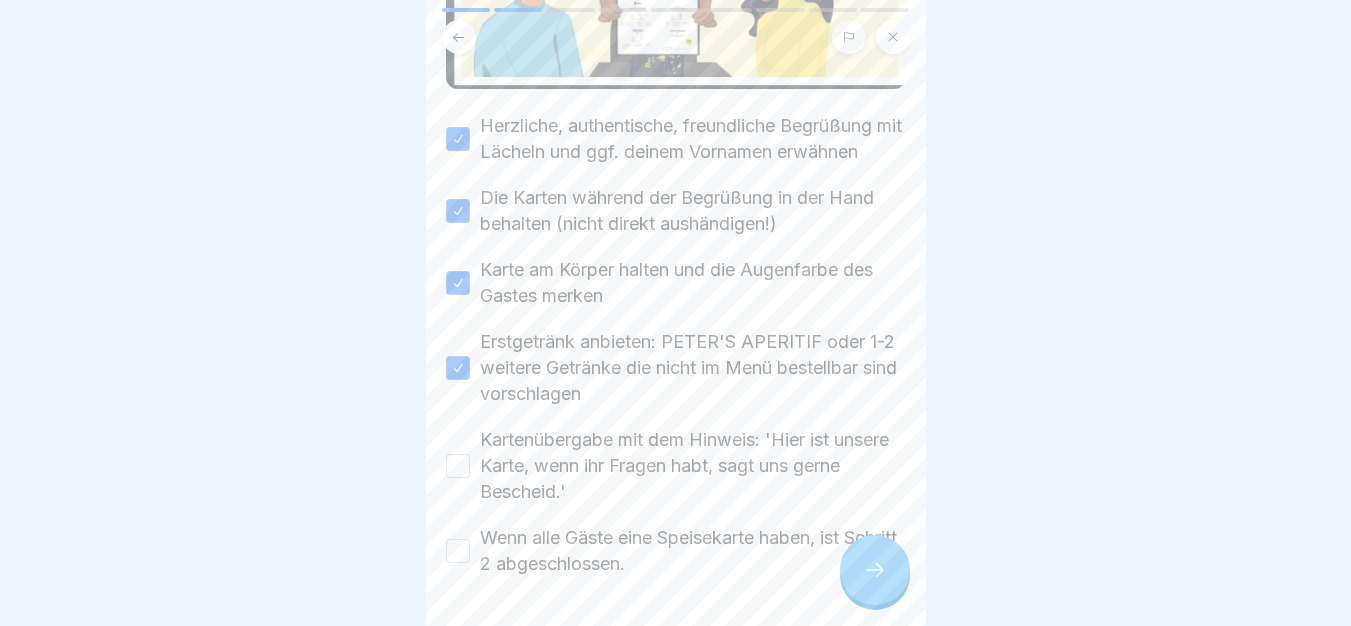 click on "Kartenübergabe mit dem Hinweis: 'Hier ist unsere Karte, wenn ihr Fragen habt, sagt uns gerne Bescheid.'" at bounding box center (693, 466) 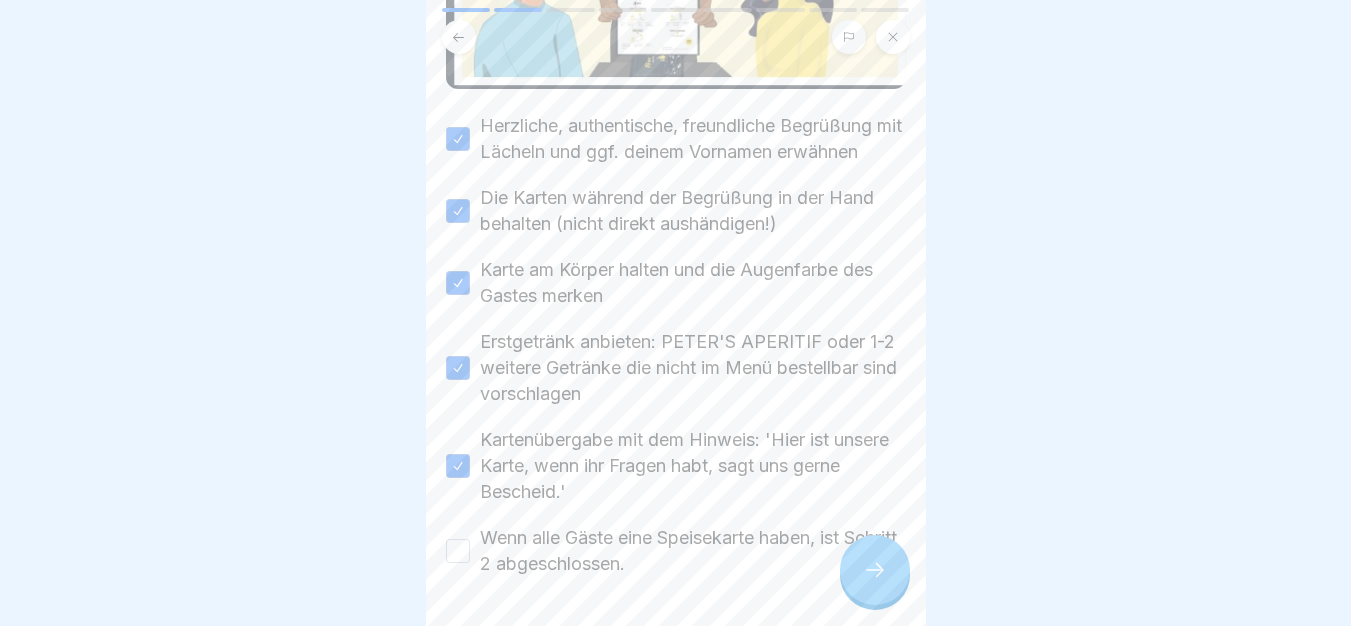 drag, startPoint x: 691, startPoint y: 550, endPoint x: 780, endPoint y: 559, distance: 89.453896 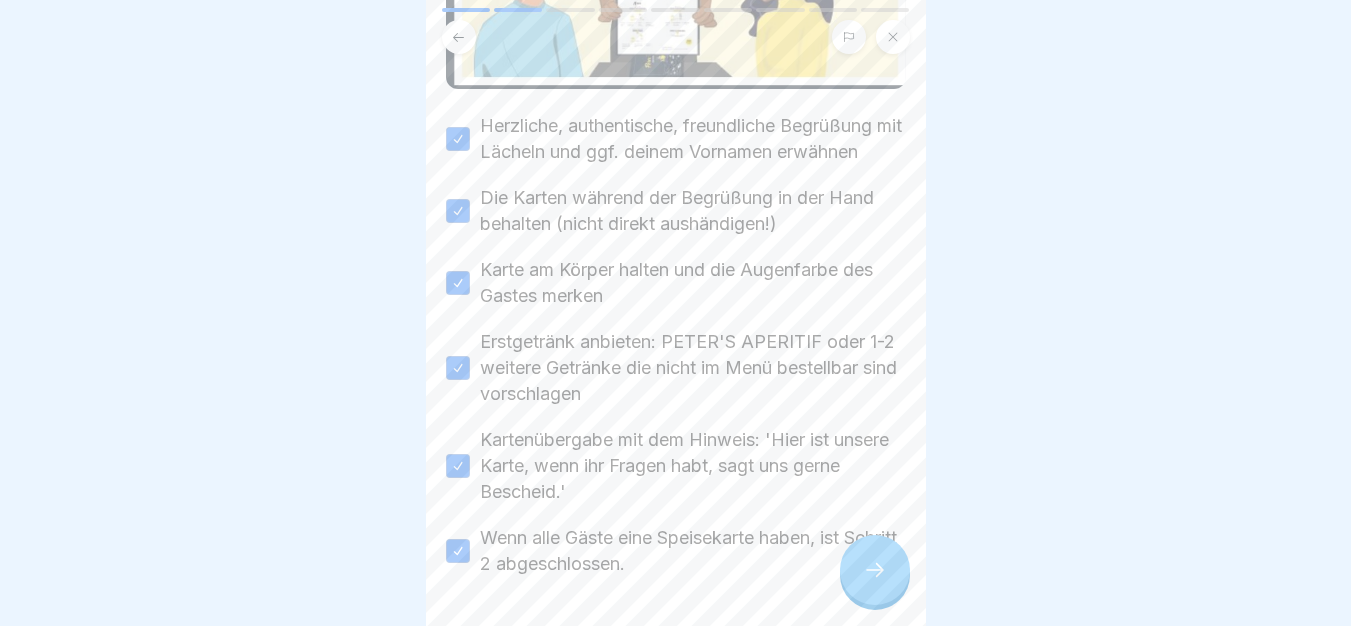 click at bounding box center (875, 570) 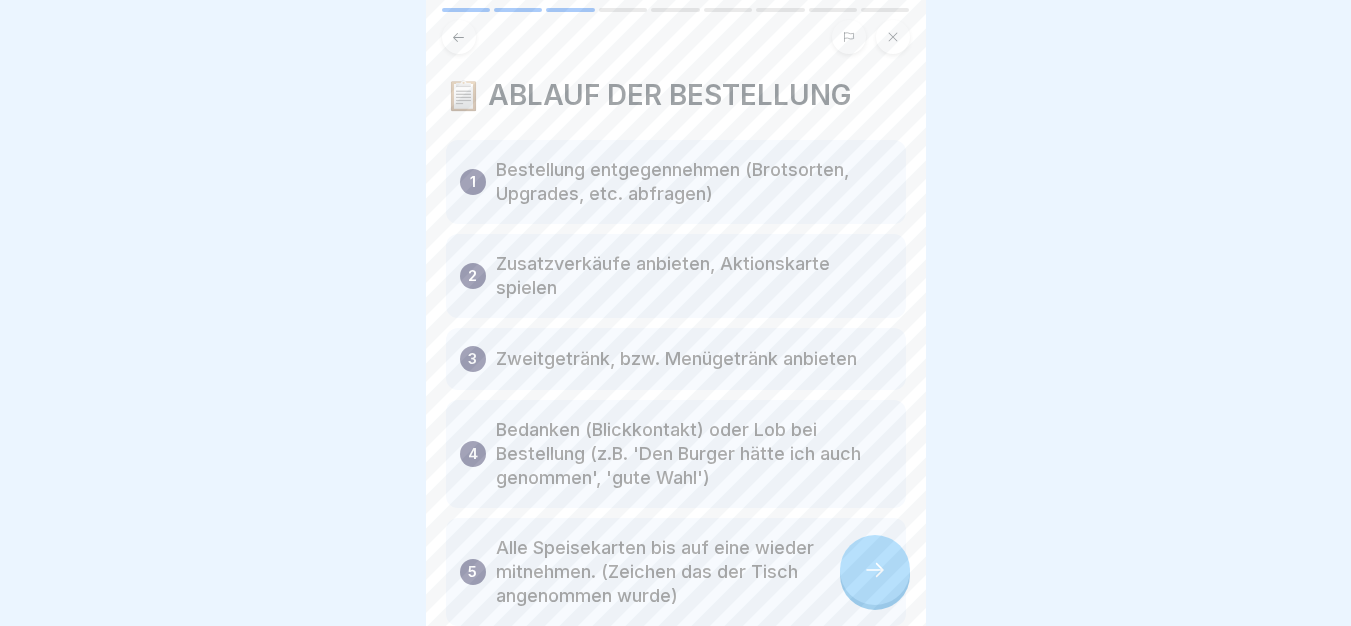 click at bounding box center (875, 570) 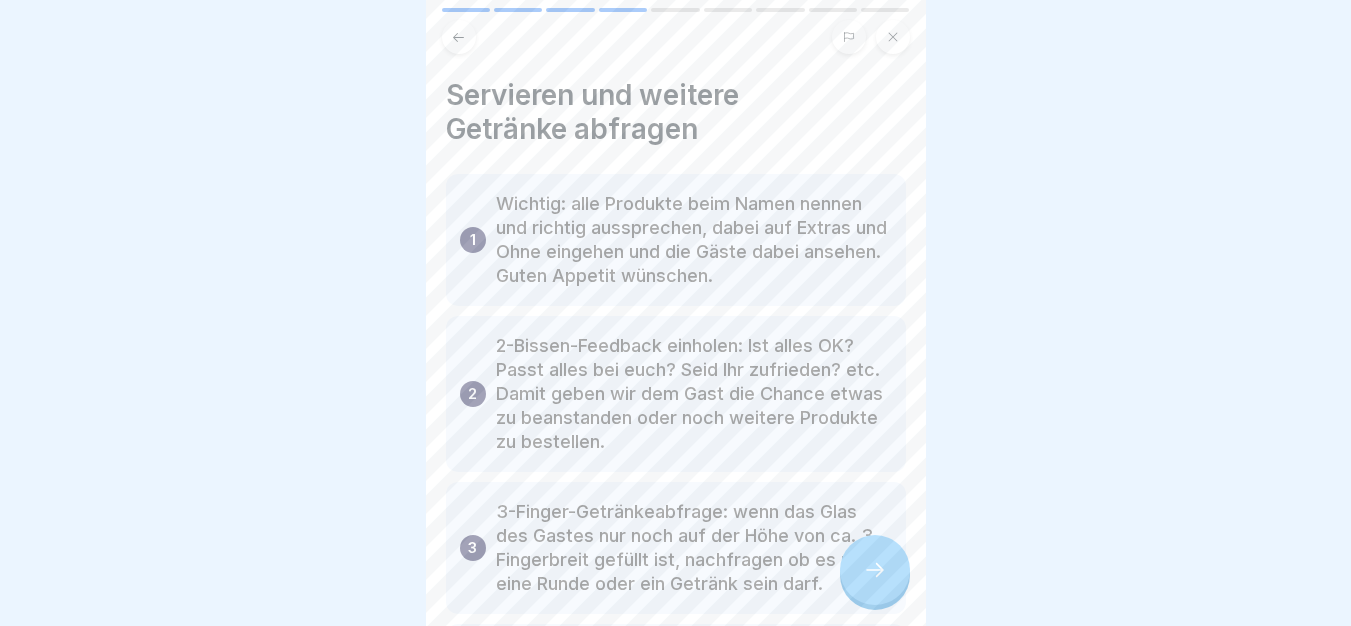click at bounding box center [875, 570] 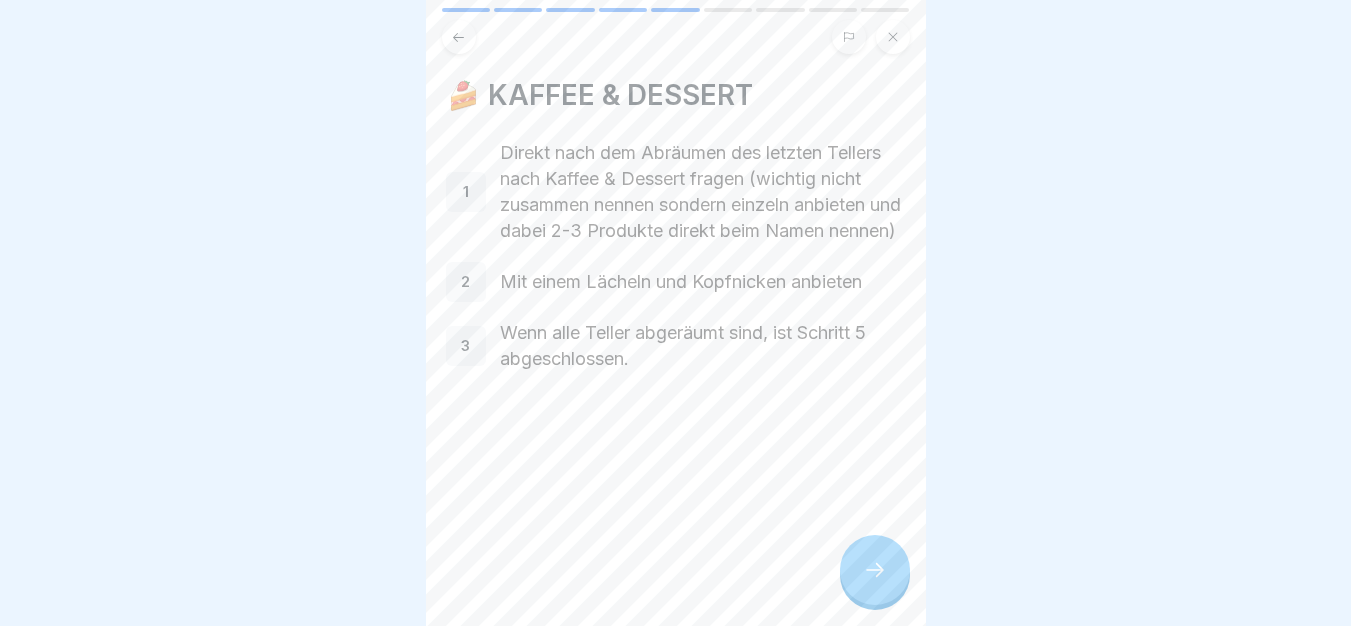 click at bounding box center [875, 570] 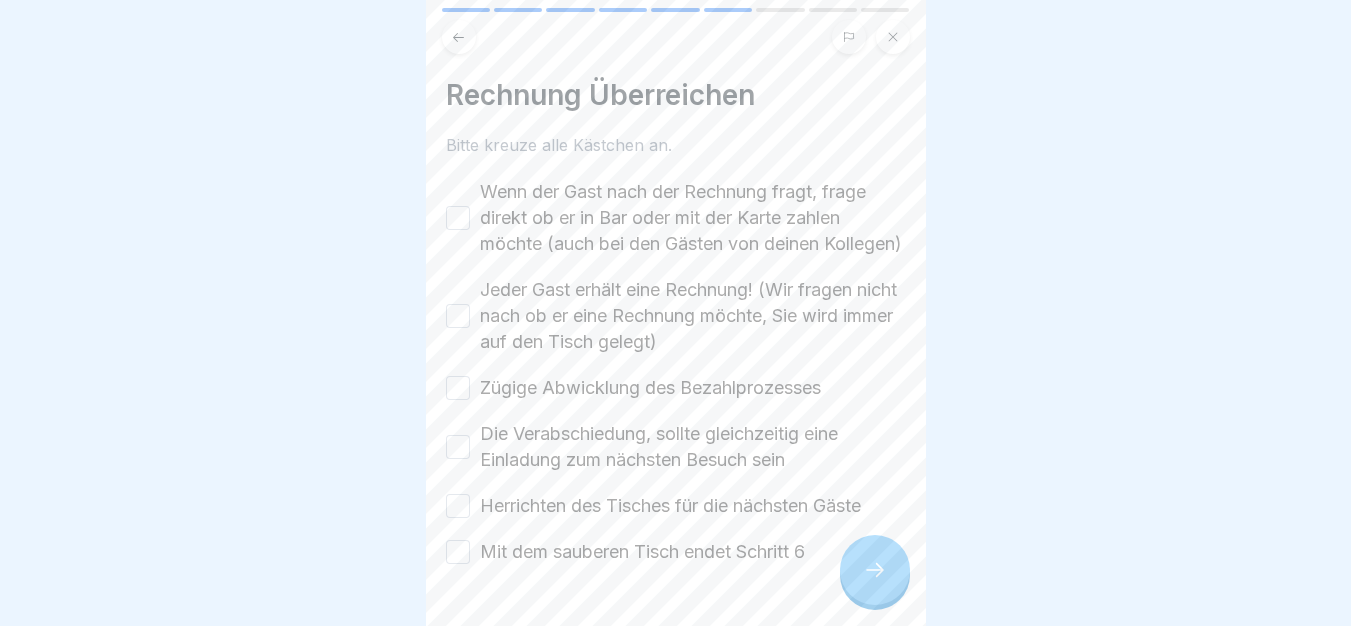 click on "Wenn der Gast nach der Rechnung fragt, frage direkt ob er in Bar oder mit der Karte zahlen möchte (auch bei den Gästen von deinen Kollegen)" at bounding box center (693, 218) 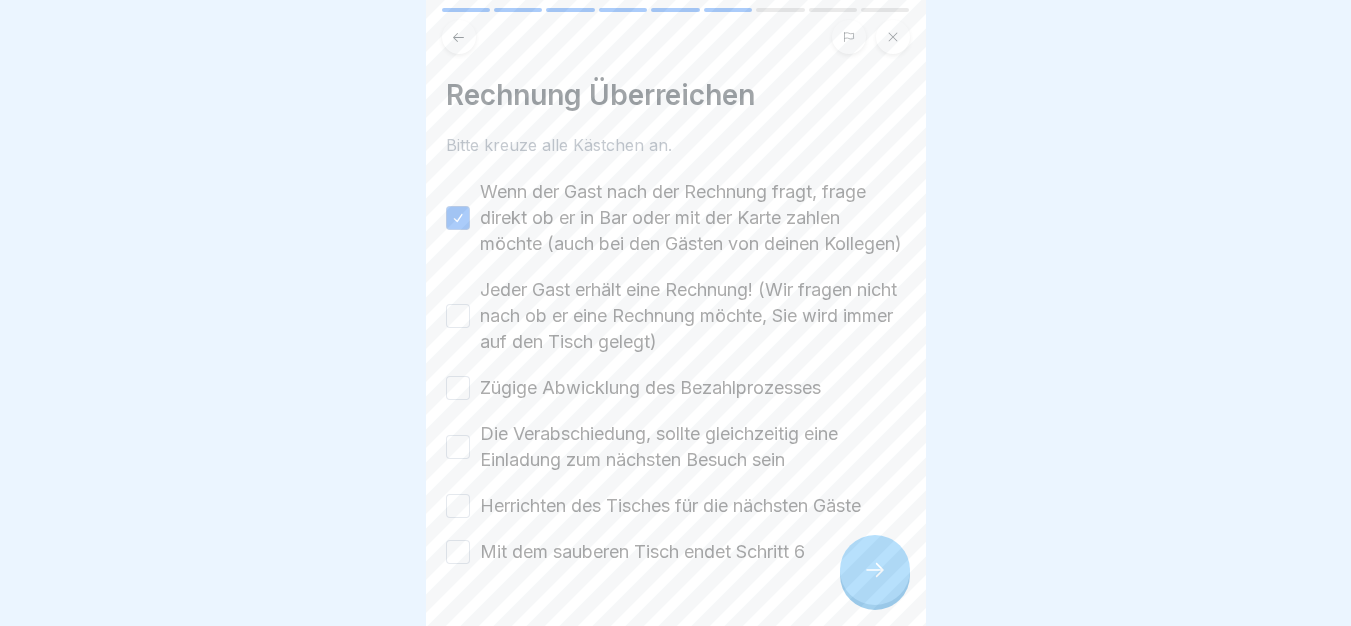 click on "Wenn der Gast nach der Rechnung fragt, frage direkt ob er in Bar oder mit der Karte zahlen möchte (auch bei den Gästen von deinen Kollegen)" at bounding box center (693, 218) 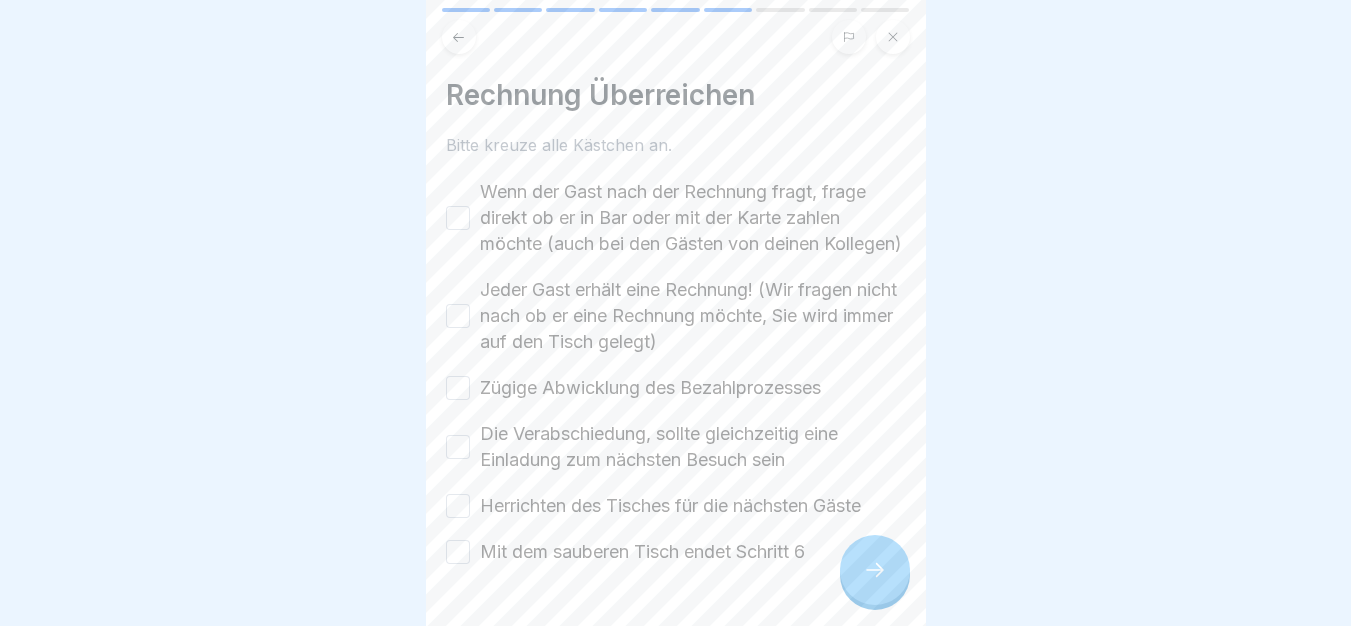 drag, startPoint x: 646, startPoint y: 347, endPoint x: 649, endPoint y: 331, distance: 16.27882 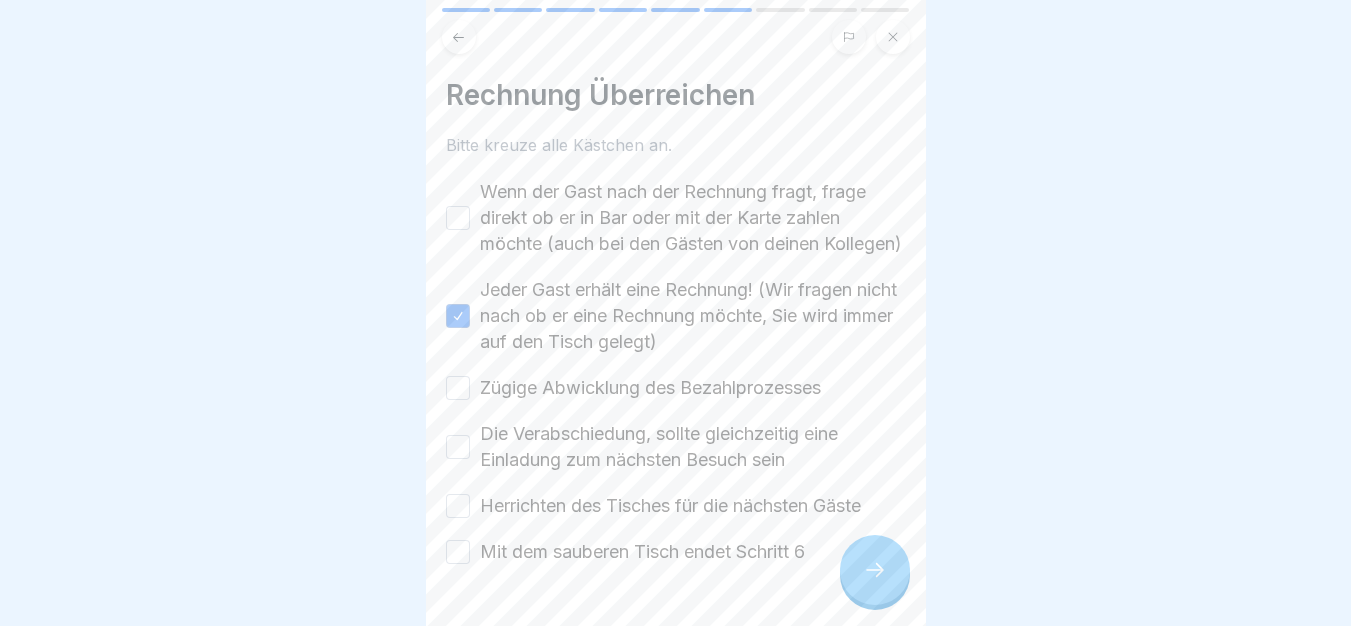 click on "Wenn der Gast nach der Rechnung fragt, frage direkt ob er in Bar oder mit der Karte zahlen möchte (auch bei den Gästen von deinen Kollegen)" at bounding box center (693, 218) 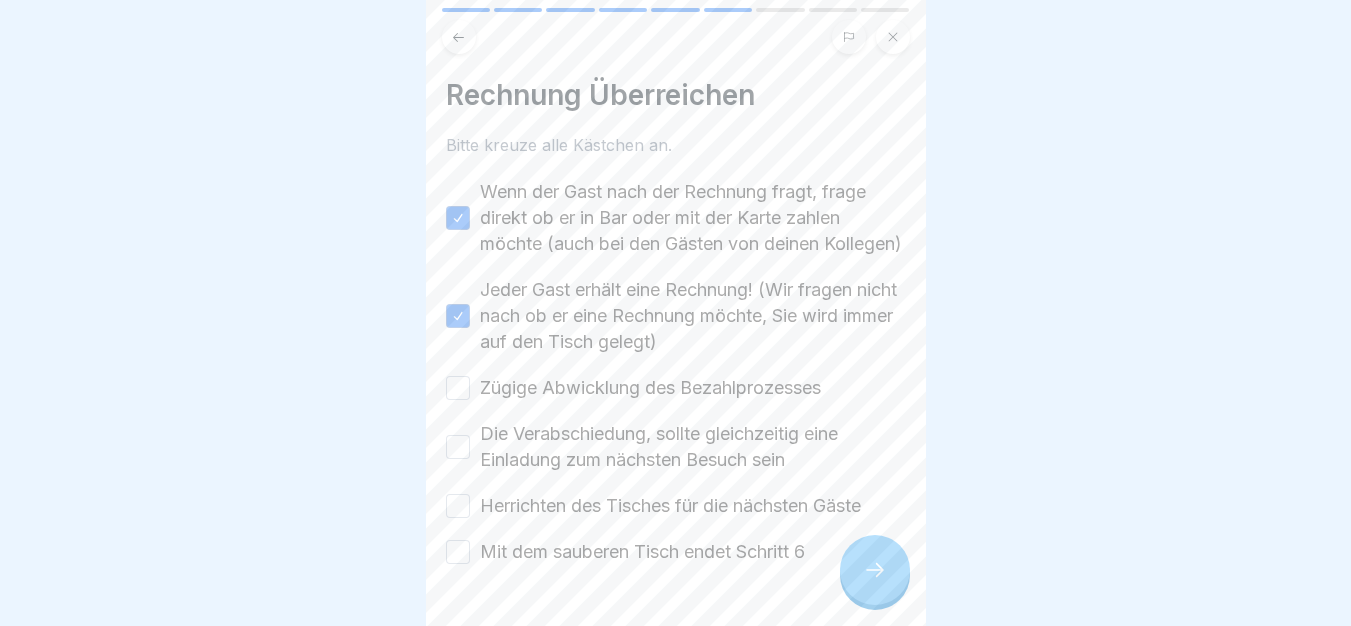click on "Zügige Abwicklung des Bezahlprozesses" at bounding box center (650, 388) 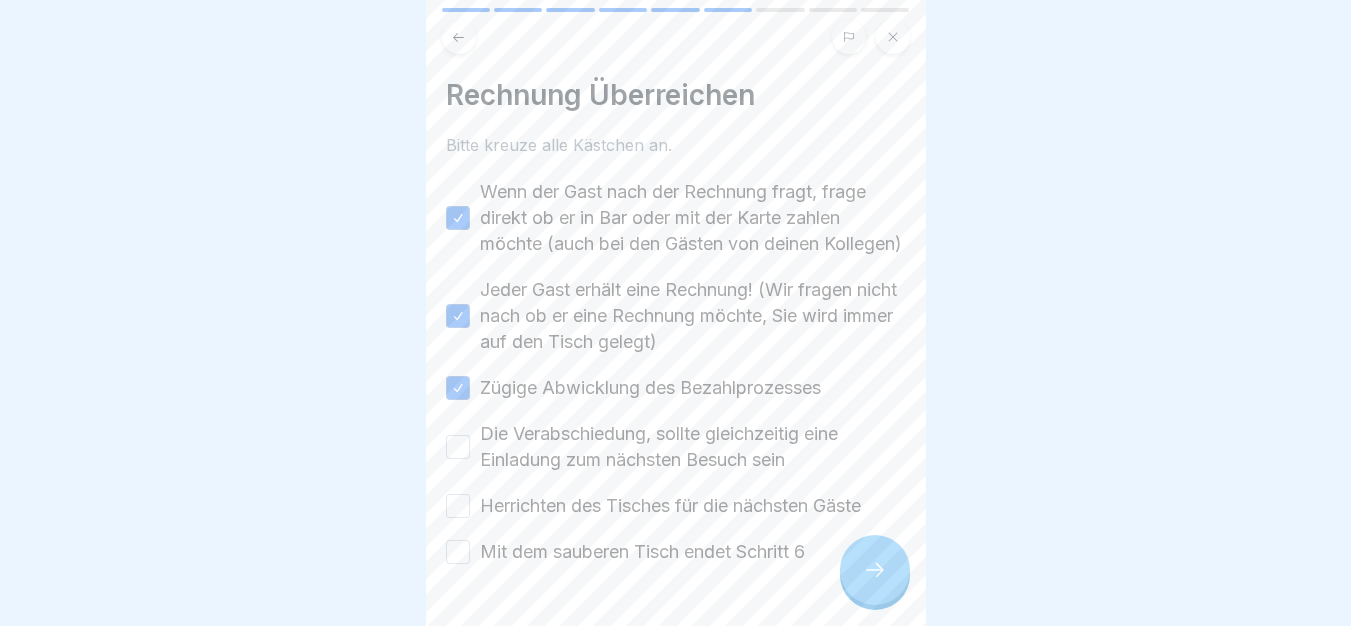 click on "Die Verabschiedung, sollte gleichzeitig eine Einladung zum nächsten Besuch sein" at bounding box center [693, 447] 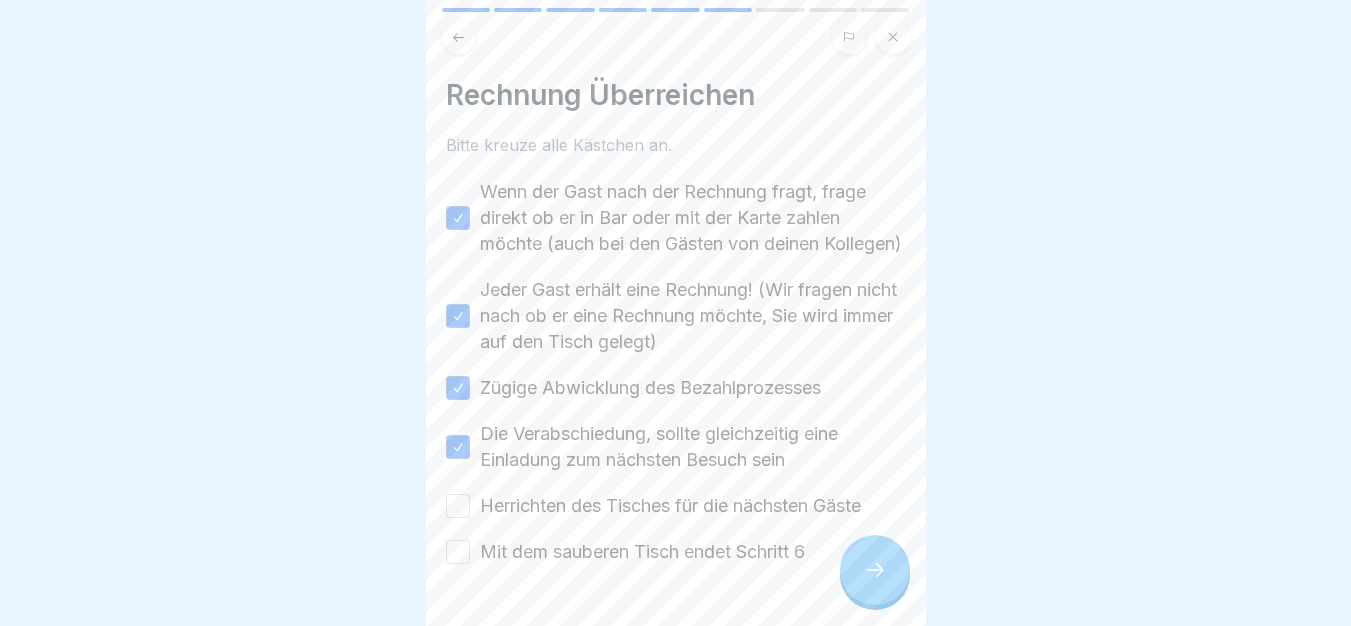 click on "Wenn der Gast nach der Rechnung fragt, frage direkt ob er in Bar oder mit der Karte zahlen möchte (auch bei den Gästen von deinen Kollegen) Jeder Gast erhält eine Rechnung! (Wir fragen nicht nach ob er eine Rechnung möchte, Sie wird immer auf den Tisch gelegt) Zügige Abwicklung des Bezahlprozesses Die Verabschiedung, sollte gleichzeitig eine Einladung zum nächsten Besuch sein Herrichten des Tisches für die nächsten Gäste Mit dem sauberen Tisch endet Schritt 6" at bounding box center (676, 372) 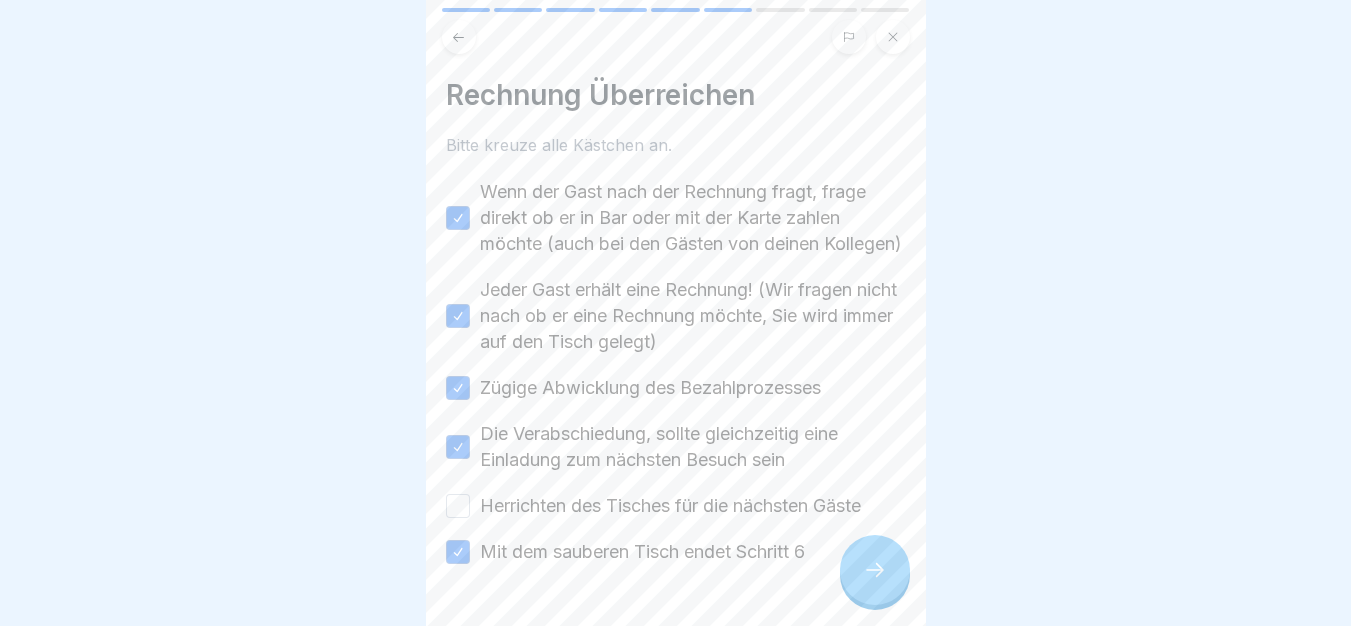 click on "Wenn der Gast nach der Rechnung fragt, frage direkt ob er in Bar oder mit der Karte zahlen möchte (auch bei den Gästen von deinen Kollegen) Jeder Gast erhält eine Rechnung! (Wir fragen nicht nach ob er eine Rechnung möchte, Sie wird immer auf den Tisch gelegt) Zügige Abwicklung des Bezahlprozesses Die Verabschiedung, sollte gleichzeitig eine Einladung zum nächsten Besuch sein Herrichten des Tisches für die nächsten Gäste Mit dem sauberen Tisch endet Schritt 6" at bounding box center (676, 372) 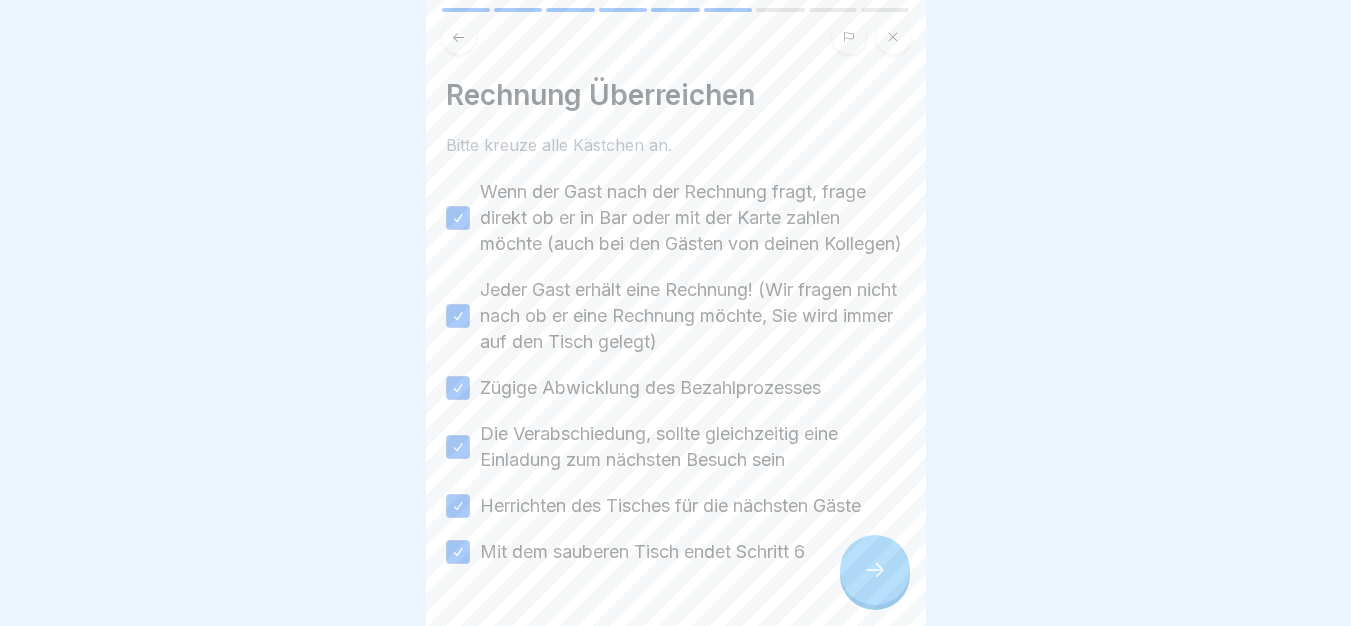 scroll, scrollTop: 85, scrollLeft: 0, axis: vertical 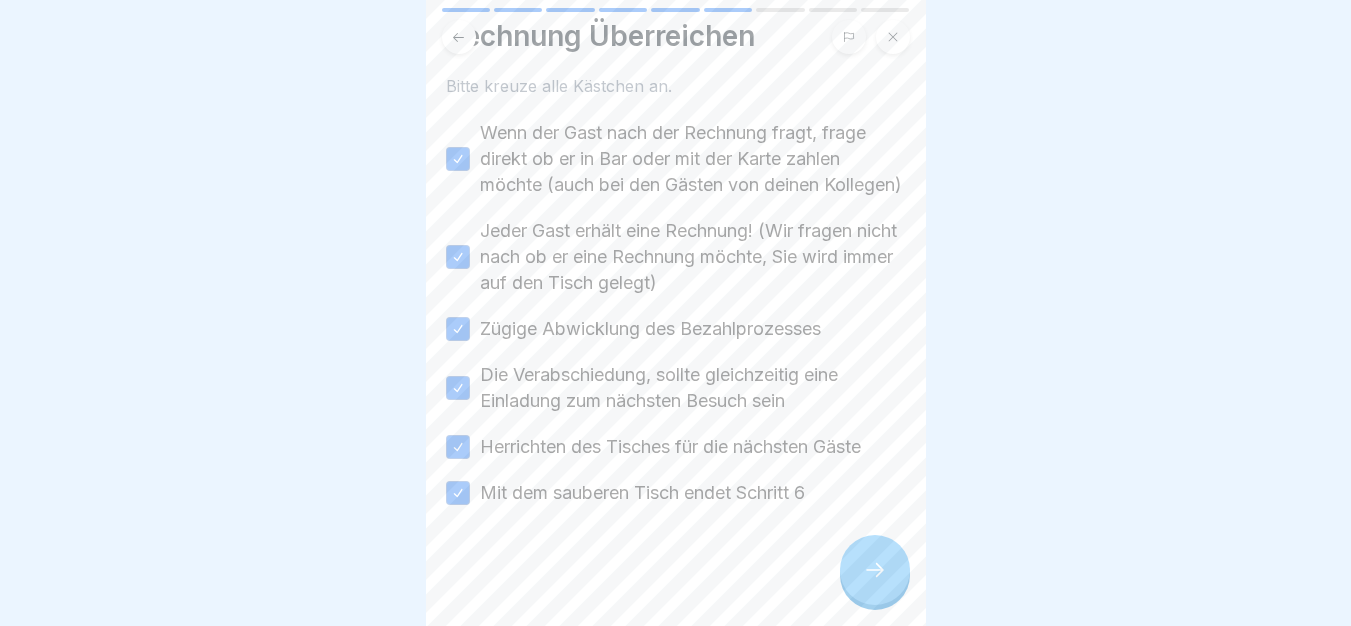 click on "Service-Must-Know 9 Schritte Deutsch 📝 [PERSON]'S PLAYBOOK: Ablauf im Service vom Empfang bis zur Rechnungsübergabe In diesem Modul lernst du den gesamten Ablauf im Service kennen - von der Begrüßung der Gäste bis zur Übergabe der Rechnung. 😃 Fortfahren 👋 BEGRÜSSUNG & PLATZIEREN 1 Gäste freundlich mit Augenkontakt begrüßen 2 Jeden Gast vom Platzierenden zum Tisch begleiten 3 Falls ein Türmanager eingeteilt ist, platziert ausschließlich er – ansonsten informierst du den Gast, dass der Kollege gleich kommen wird 4 Wenn die Gäste ohne Karten am Tisch sitzen, ist Schritt 1 abgeschlossen. 🍴 ERSTKONTAKT AM TISCH Bitte kreuze alle Kästchen an. Herzliche, authentische, freundliche Begrüßung mit Lächeln und ggf. deinem Vornamen erwähnen Die Karten während der Begrüßung in der Hand behalten (nicht direkt aushändigen!) Karte am Körper halten und die Augenfarbe des Gastes merken Kartenübergabe mit dem Hinweis: 'Hier ist unsere Karte, wenn ihr Fragen habt, sagt uns gerne Bescheid.' 1 2 3 4" at bounding box center [676, 313] 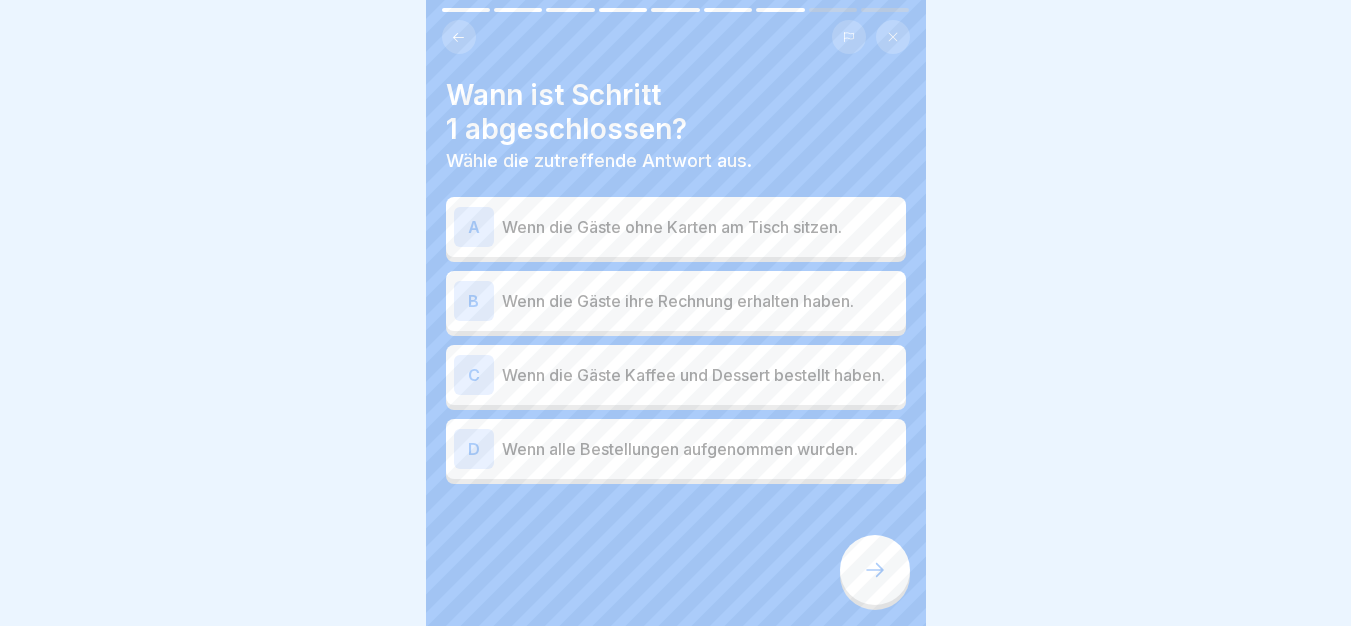 click on "A Wenn die Gäste ohne Karten am Tisch sitzen." at bounding box center (676, 227) 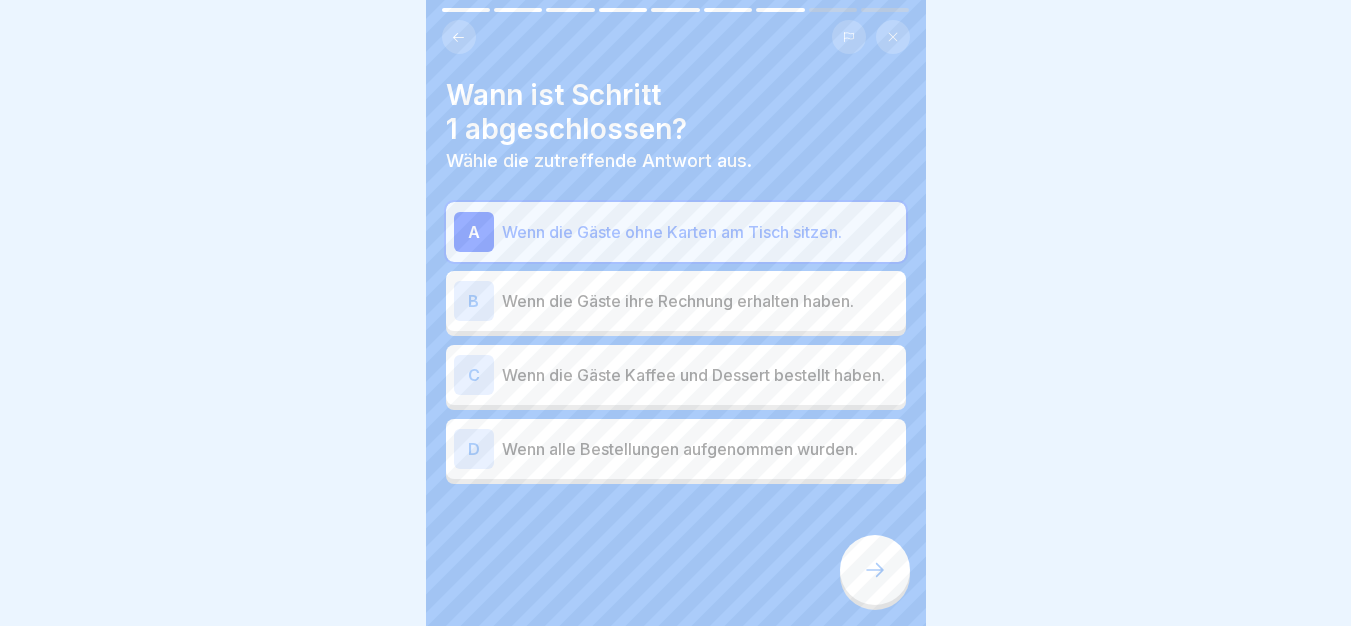 click at bounding box center (875, 570) 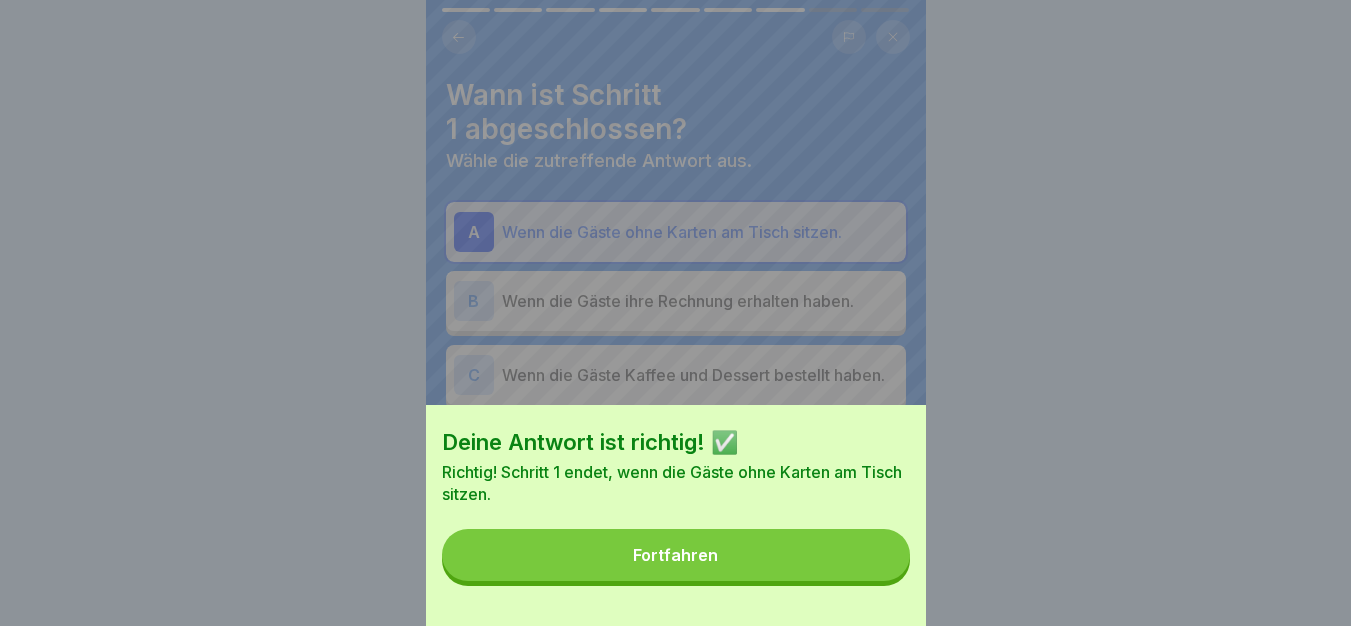 click on "Fortfahren" at bounding box center [676, 555] 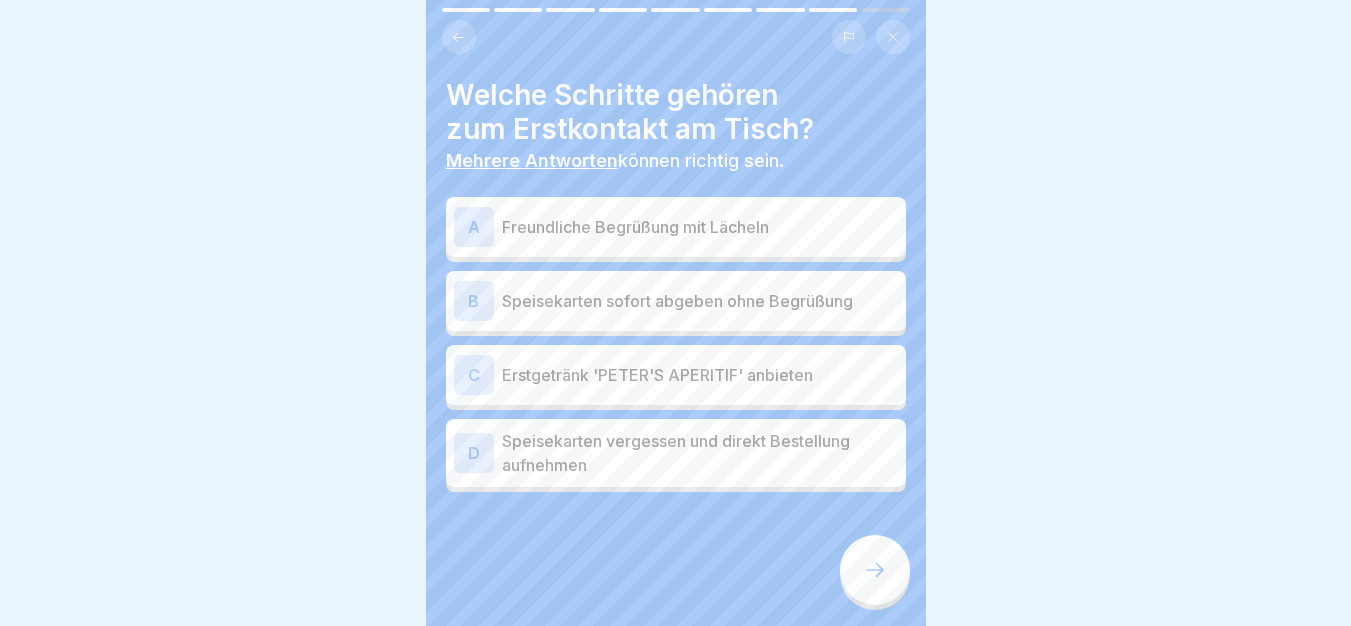 click on "A Freundliche Begrüßung mit Lächeln" at bounding box center [676, 227] 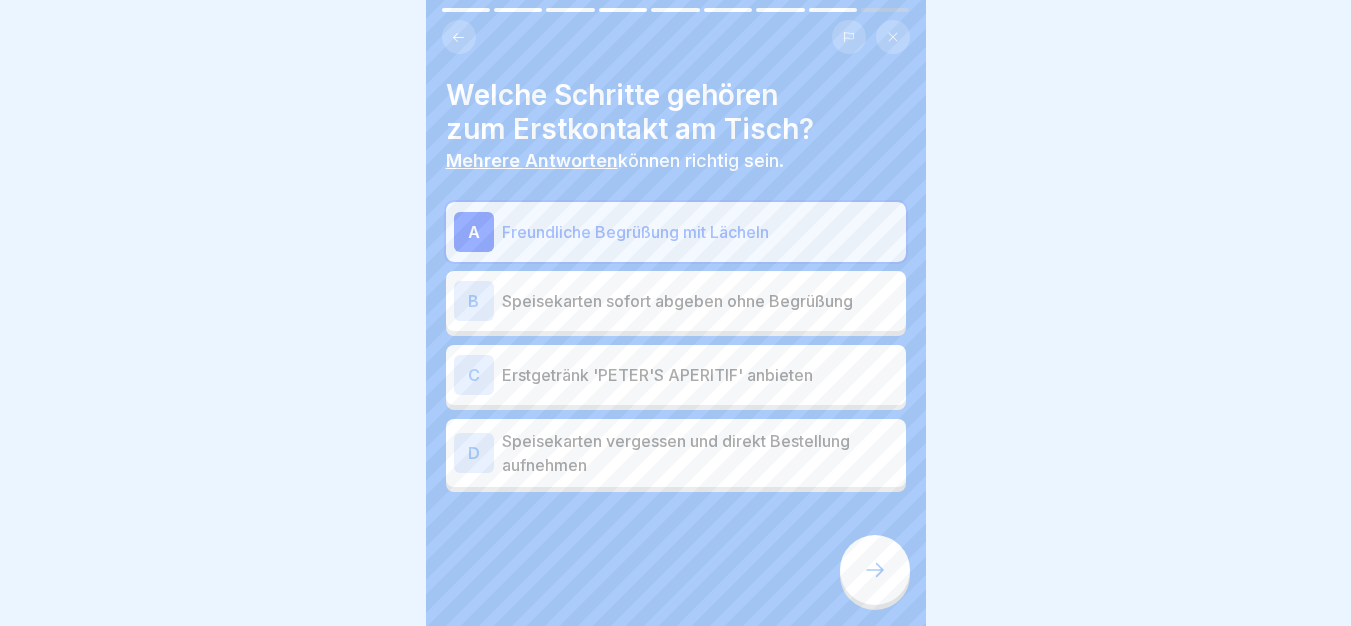 click on "C Erstgetränk 'PETER'S APERITIF' anbieten" at bounding box center [676, 375] 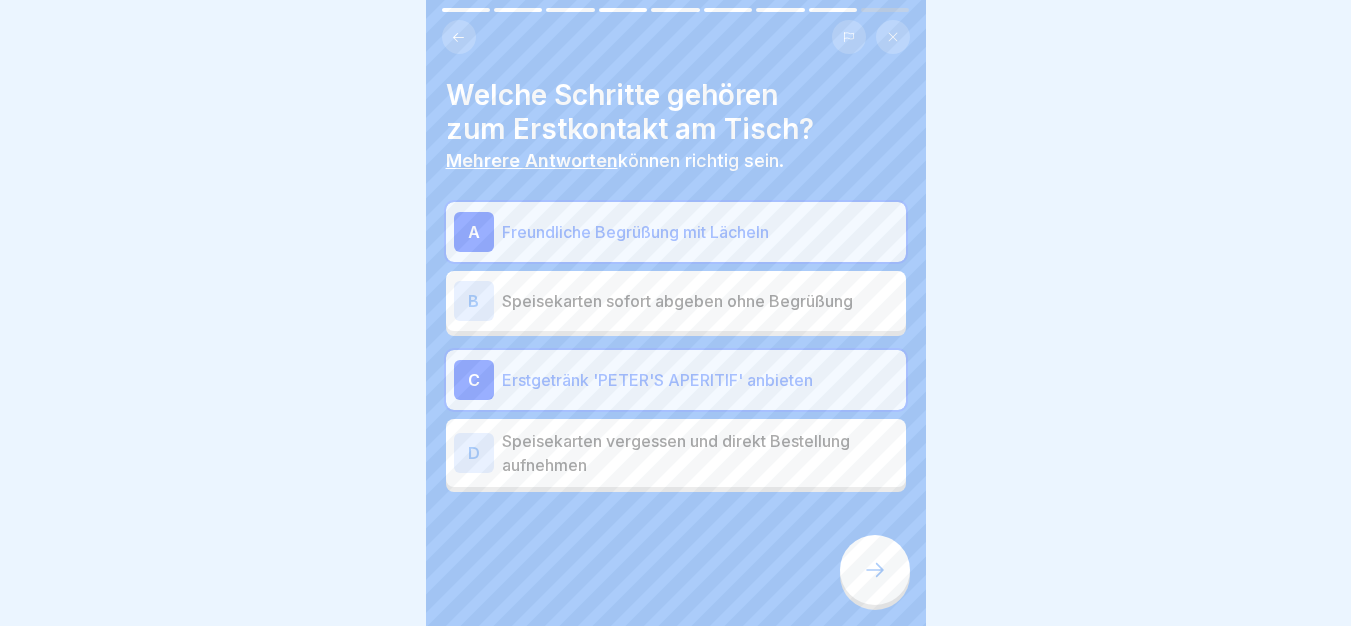 click at bounding box center (875, 570) 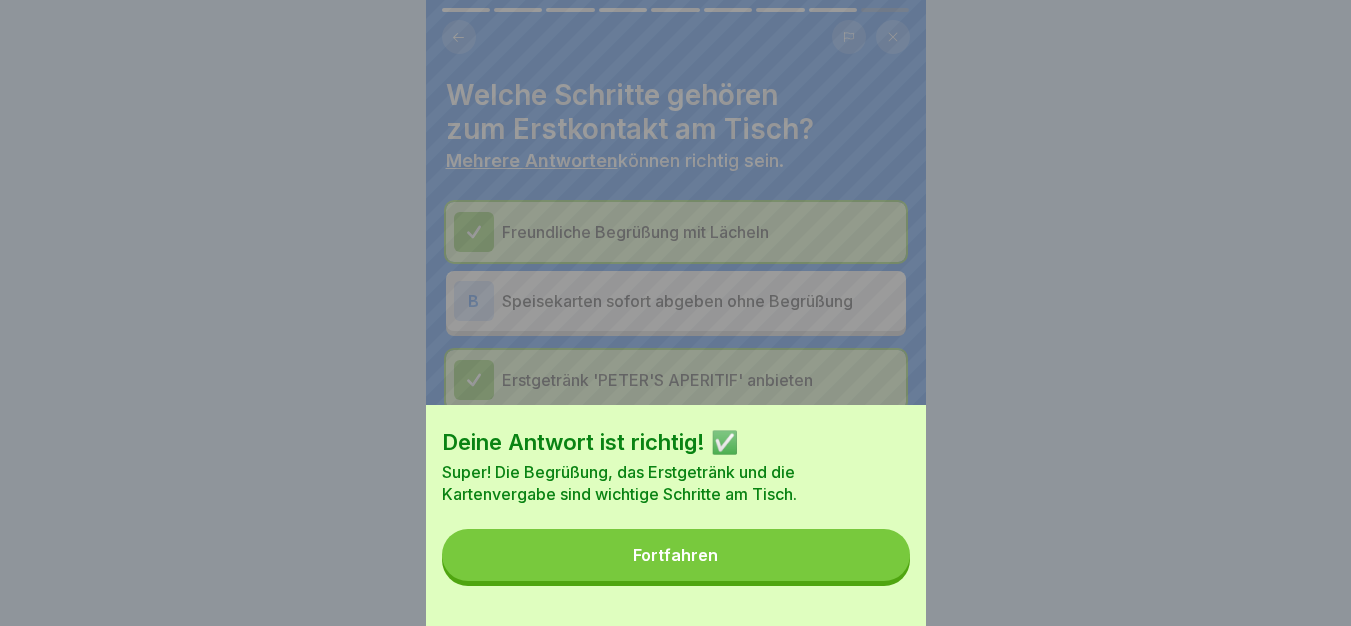 click on "Fortfahren" at bounding box center (676, 555) 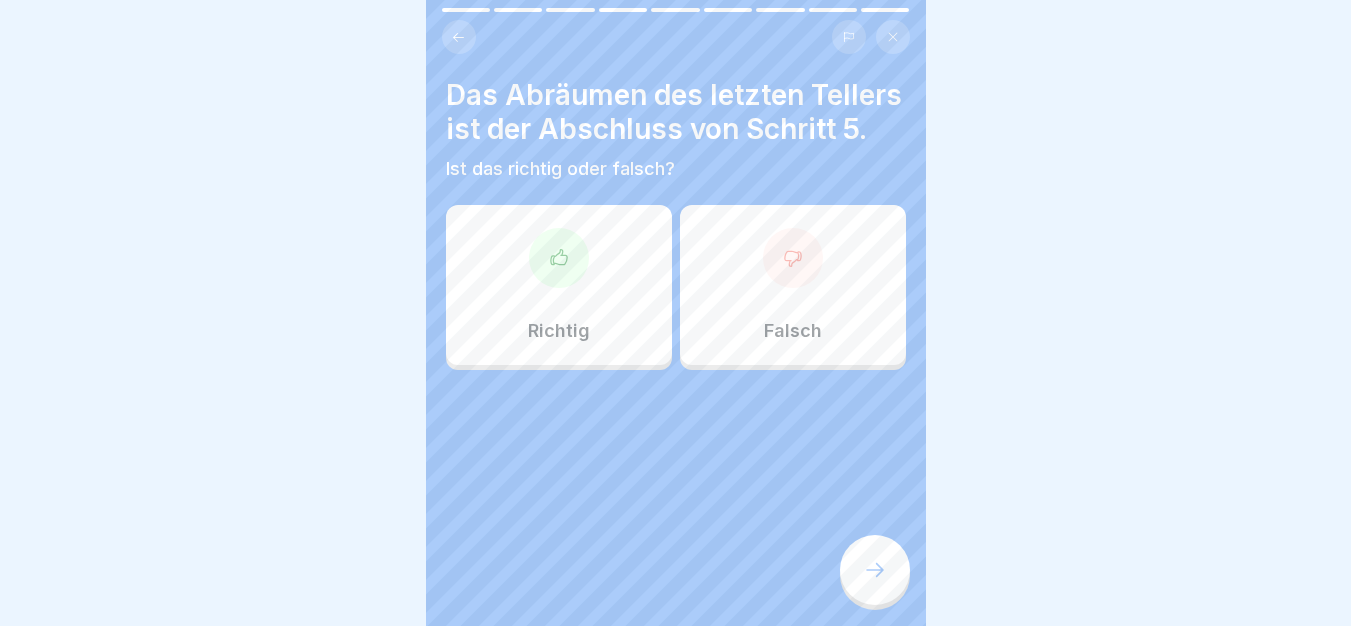 click on "Richtig" at bounding box center [559, 331] 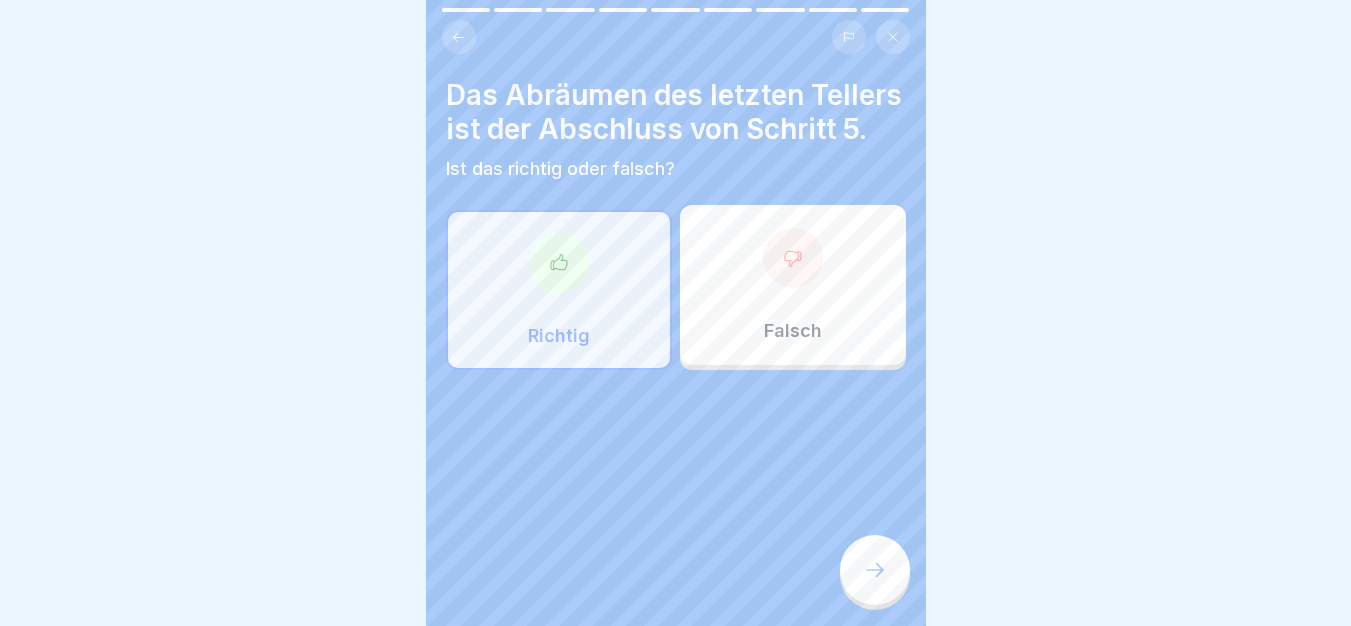 click at bounding box center (875, 570) 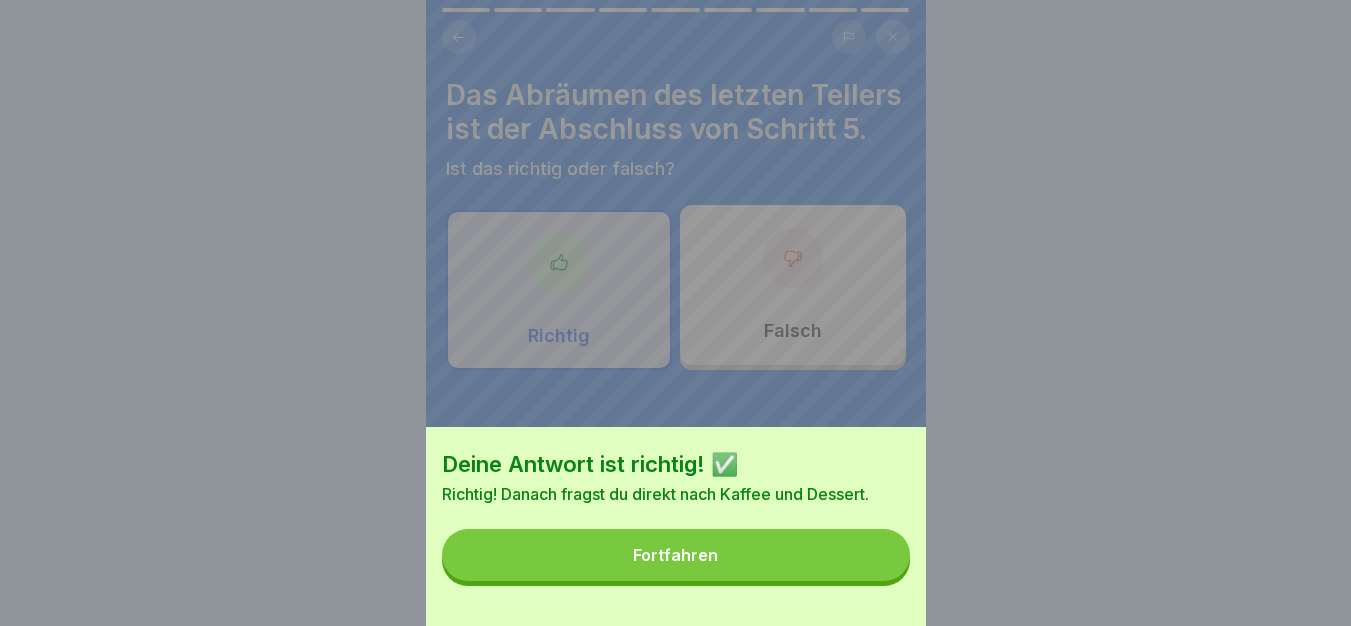 click on "Fortfahren" at bounding box center (676, 555) 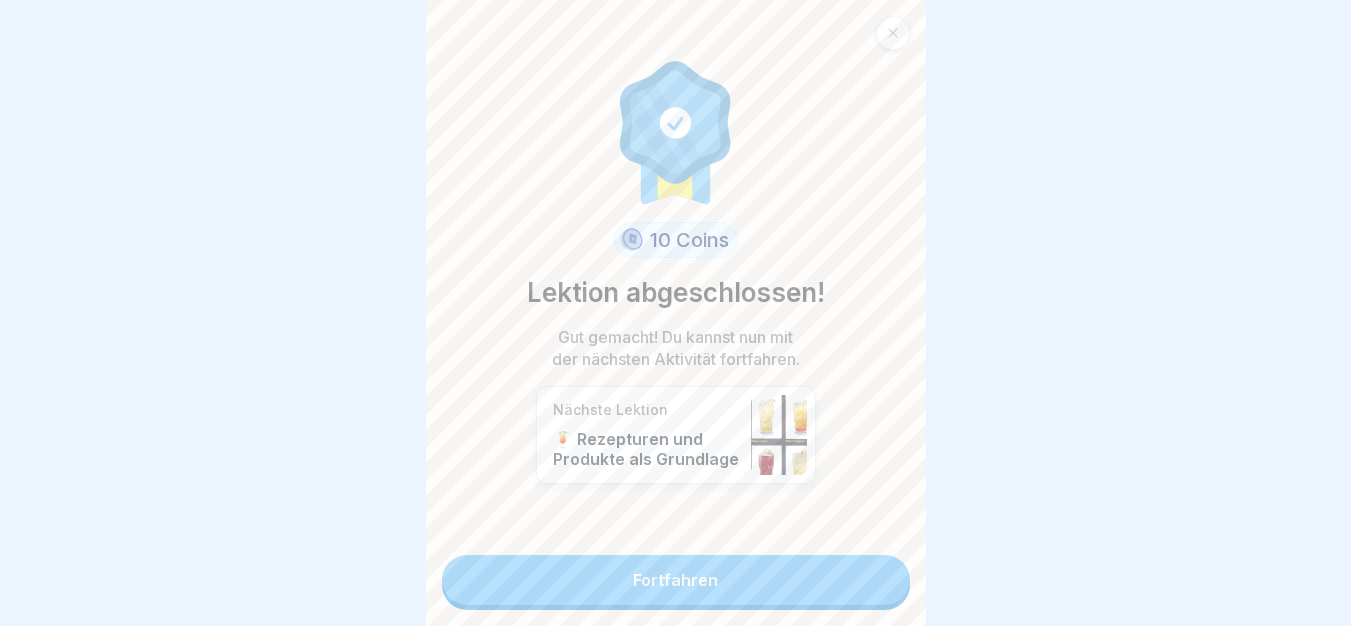 click on "Fortfahren" at bounding box center (676, 580) 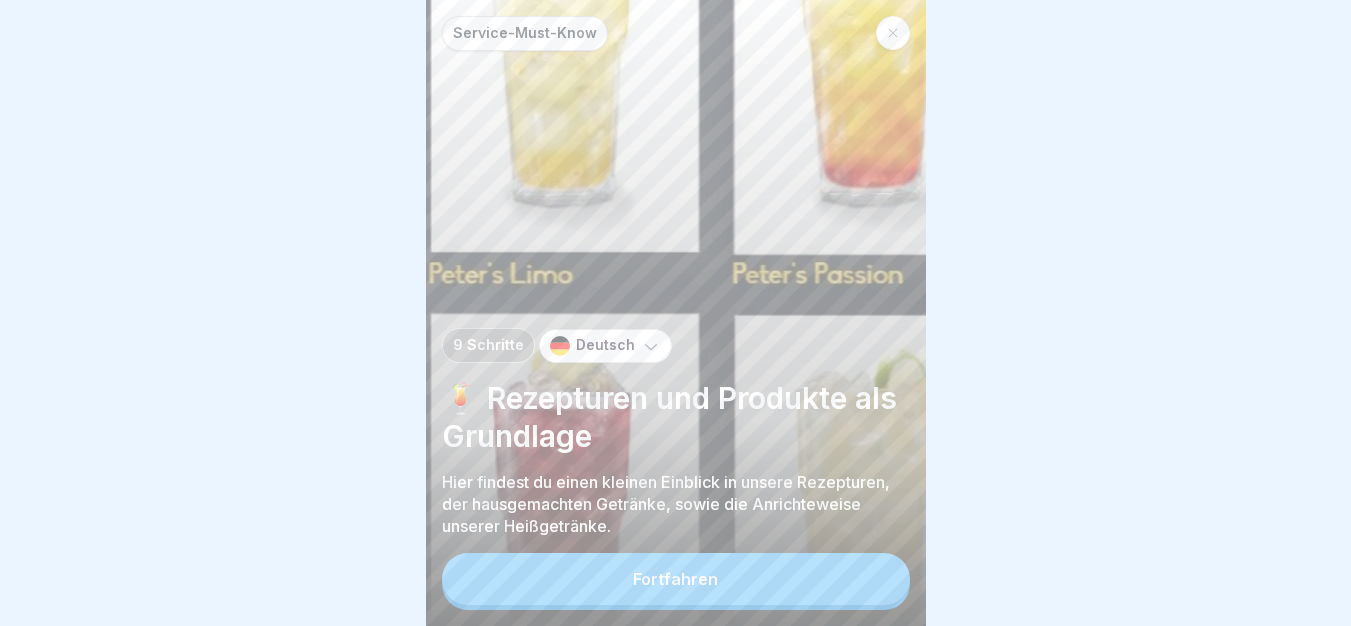 click on "Fortfahren" at bounding box center (676, 579) 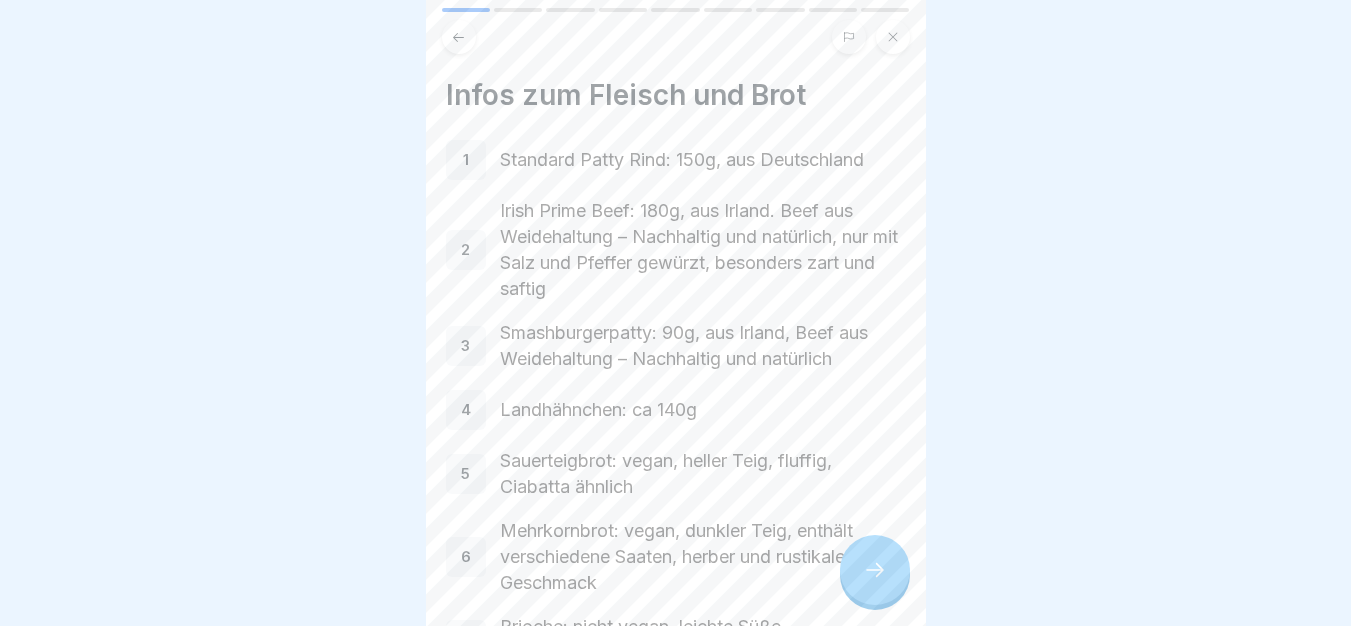 click 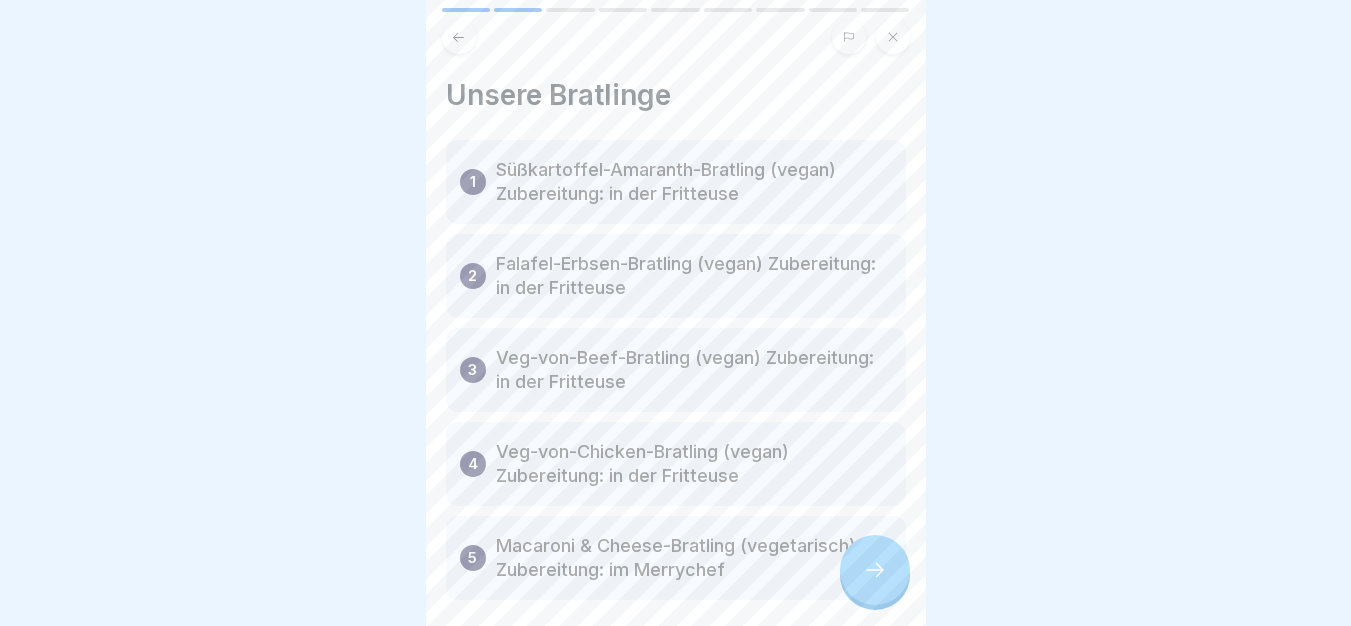 click at bounding box center [875, 570] 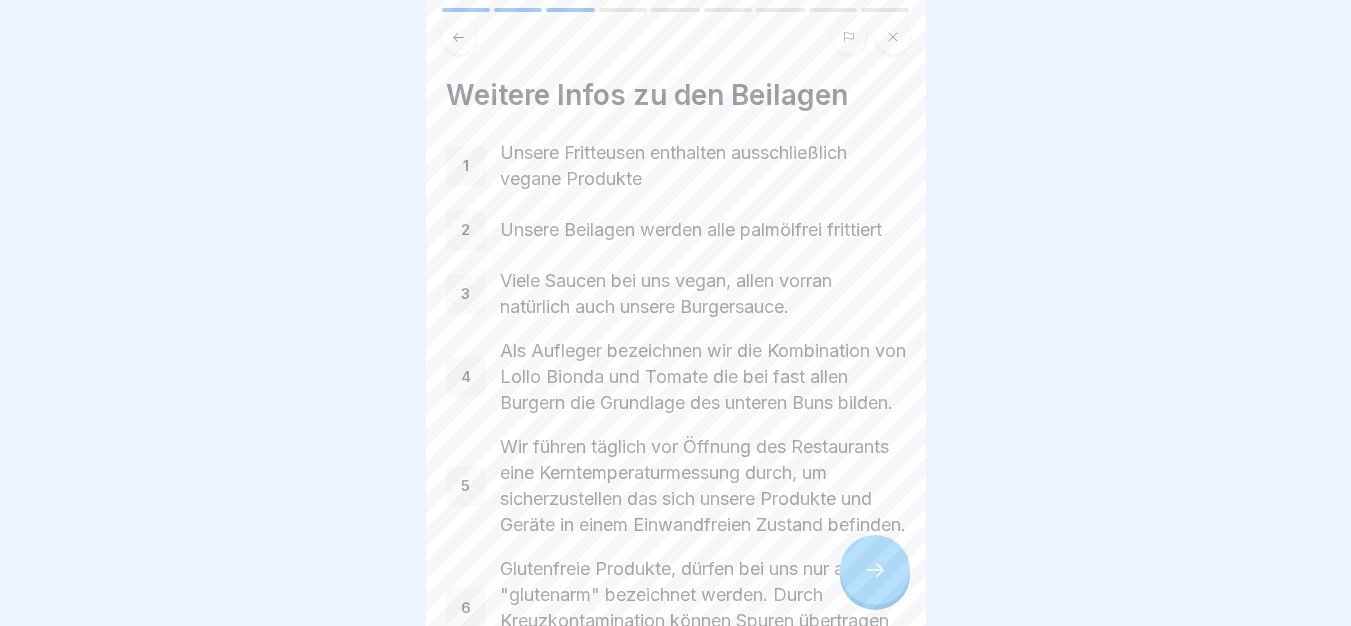 click 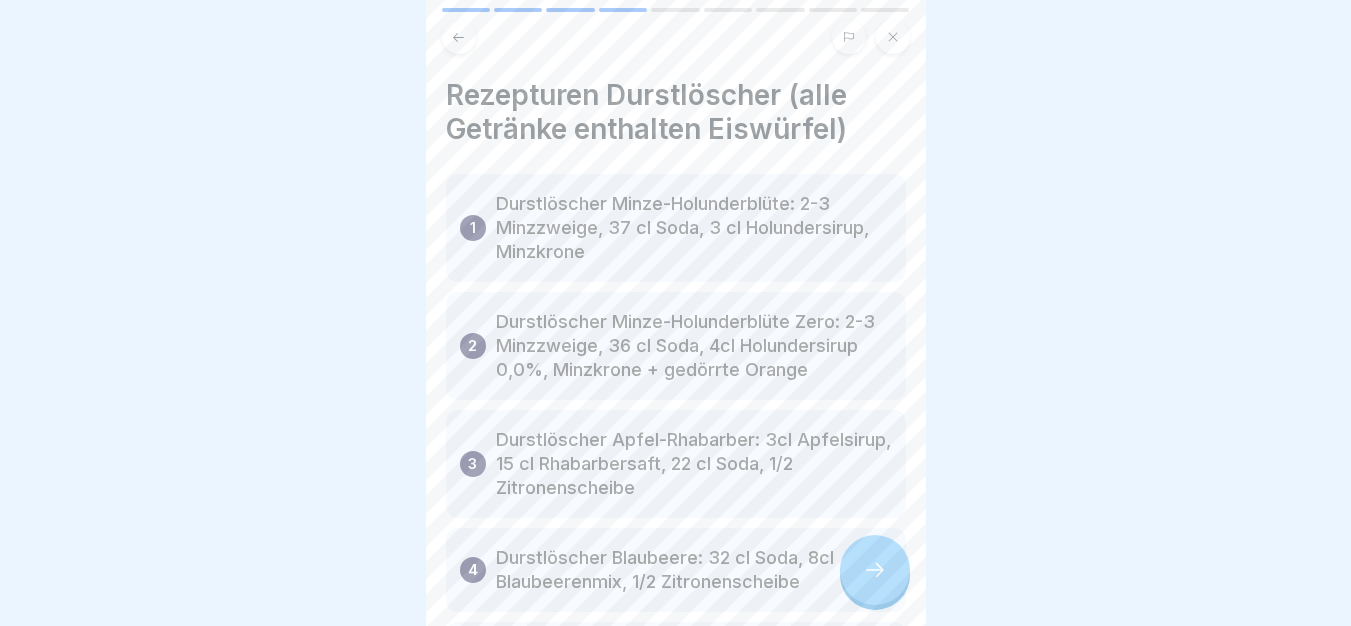 click 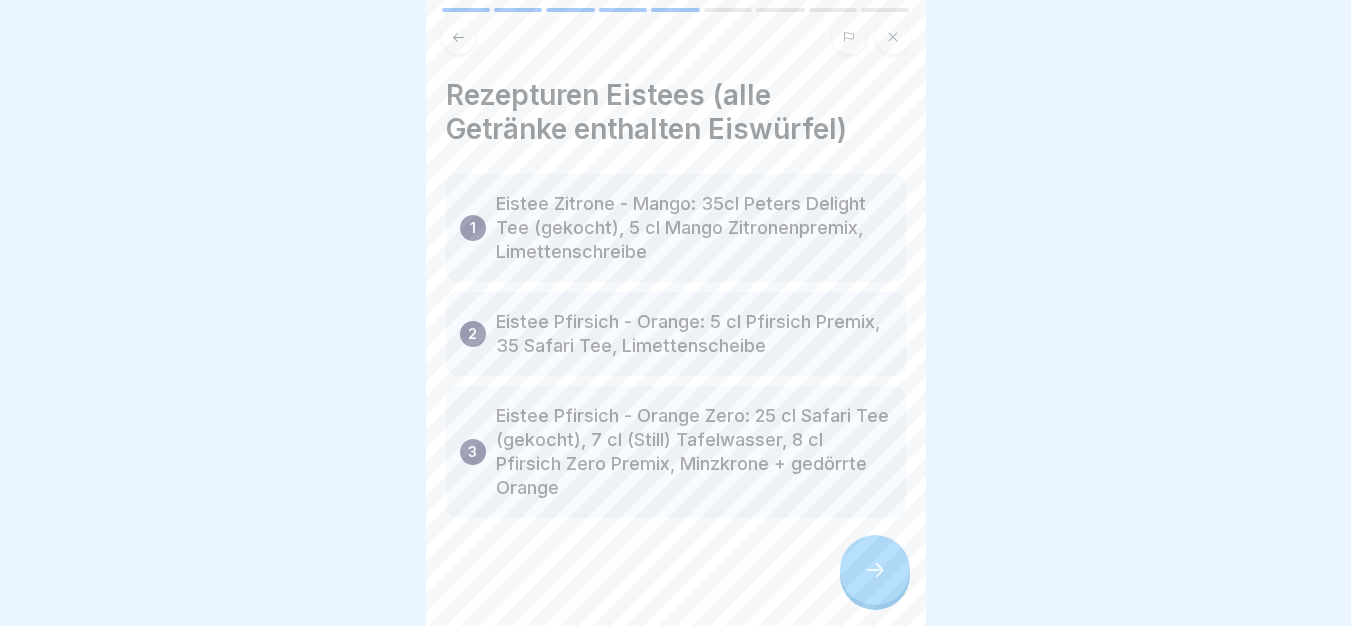 click 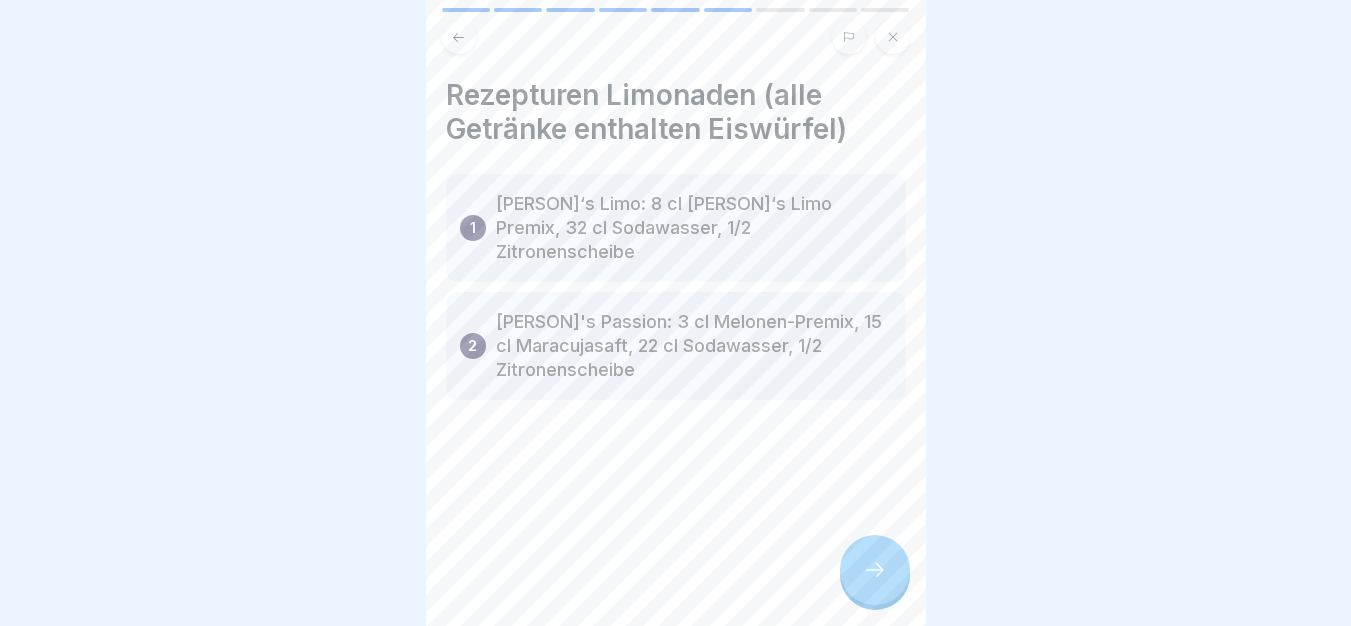 click 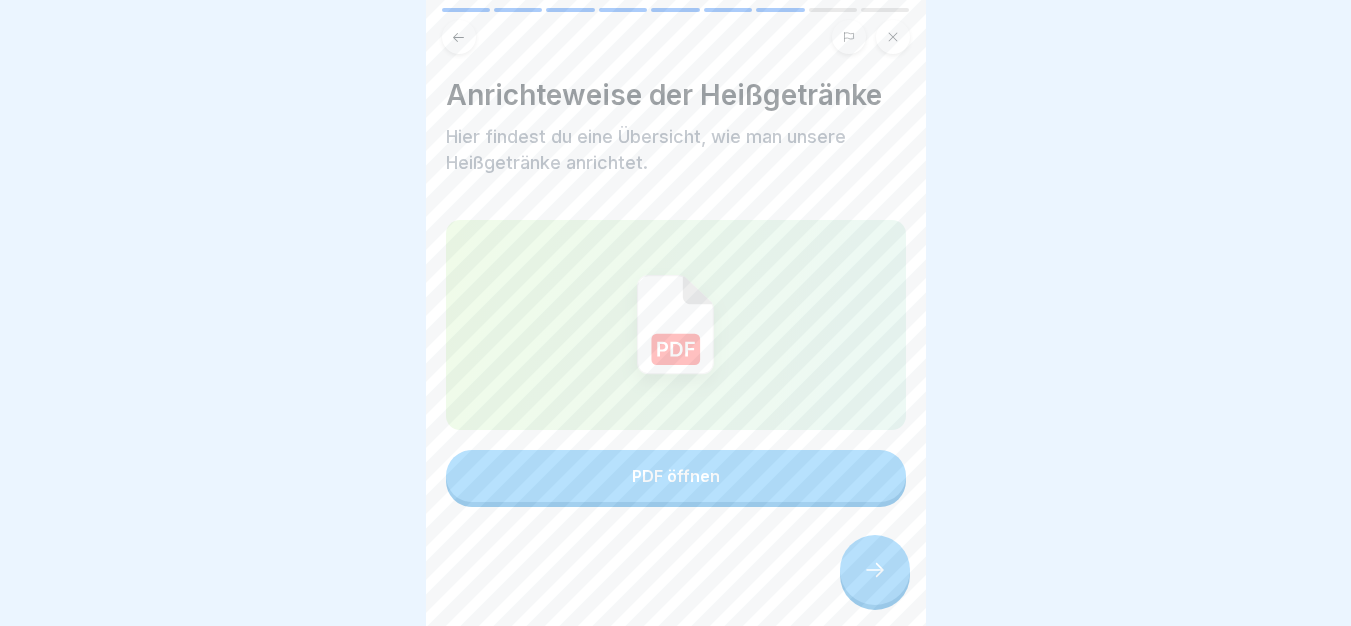 click 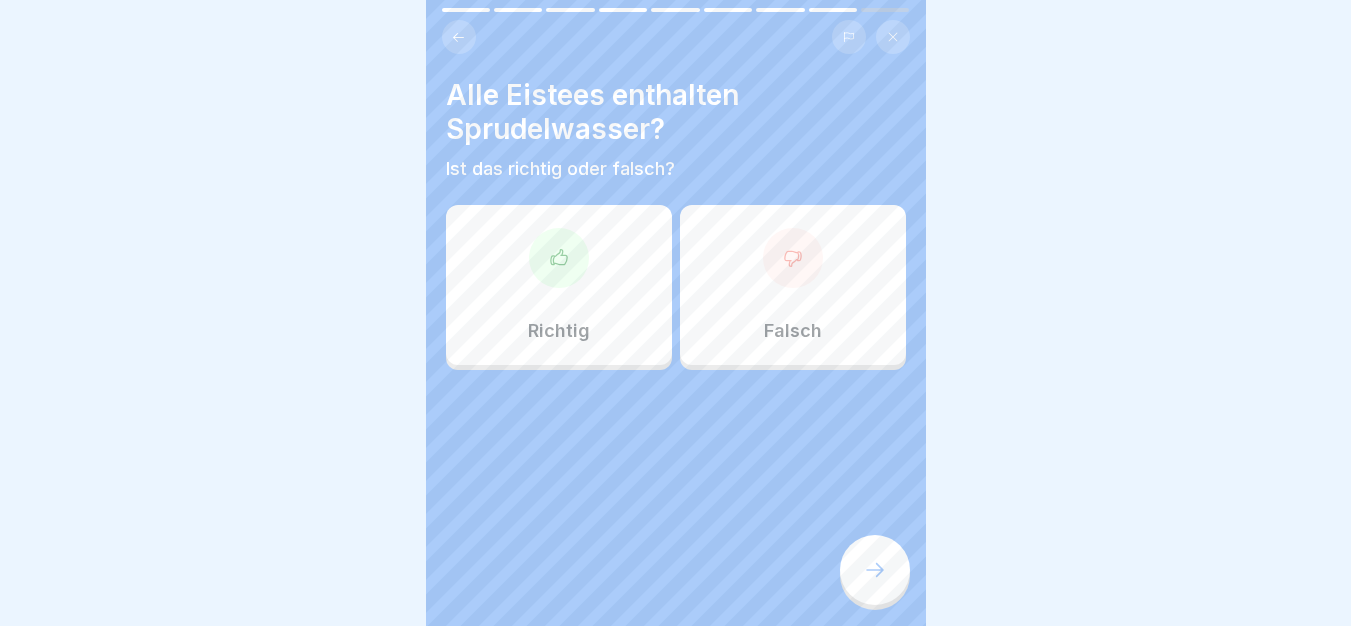click on "Falsch" at bounding box center [793, 331] 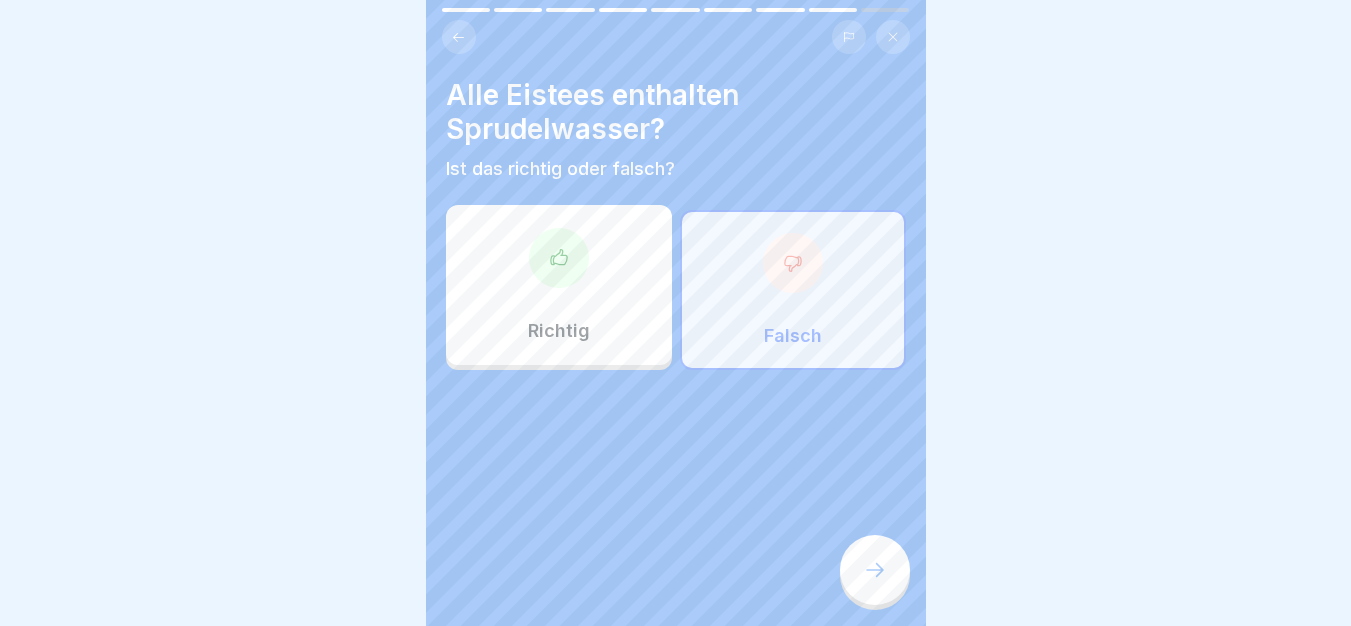click at bounding box center (875, 570) 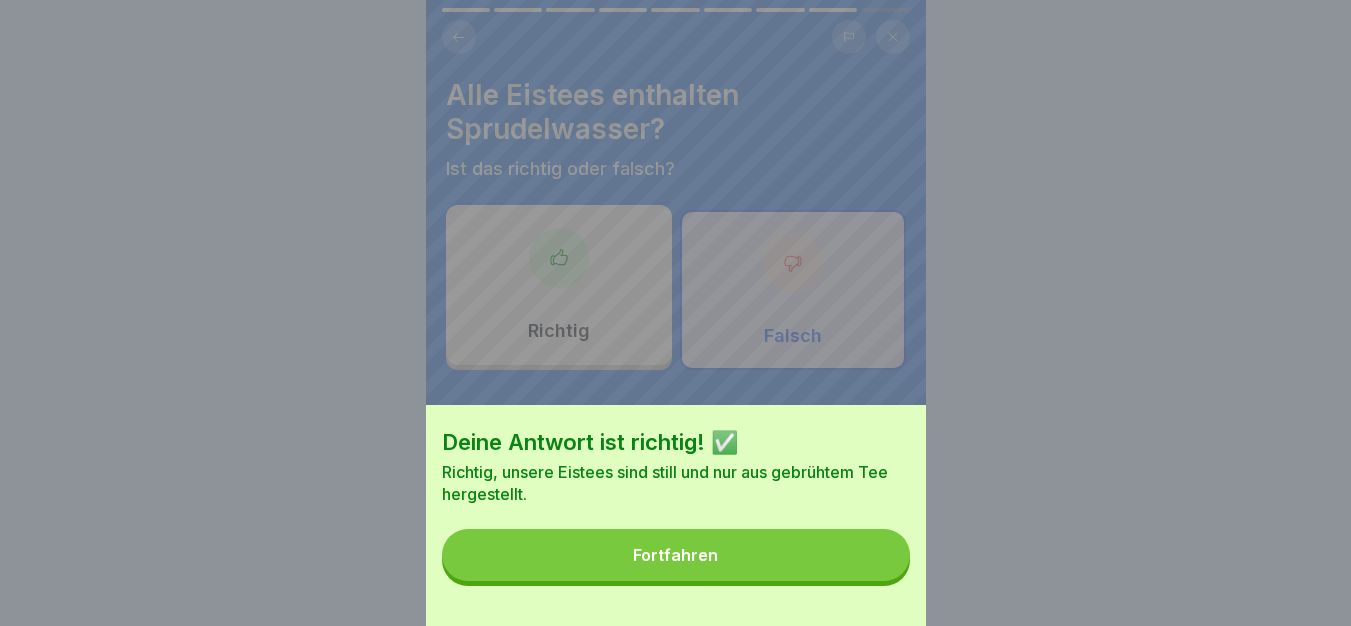 click on "Fortfahren" at bounding box center (676, 555) 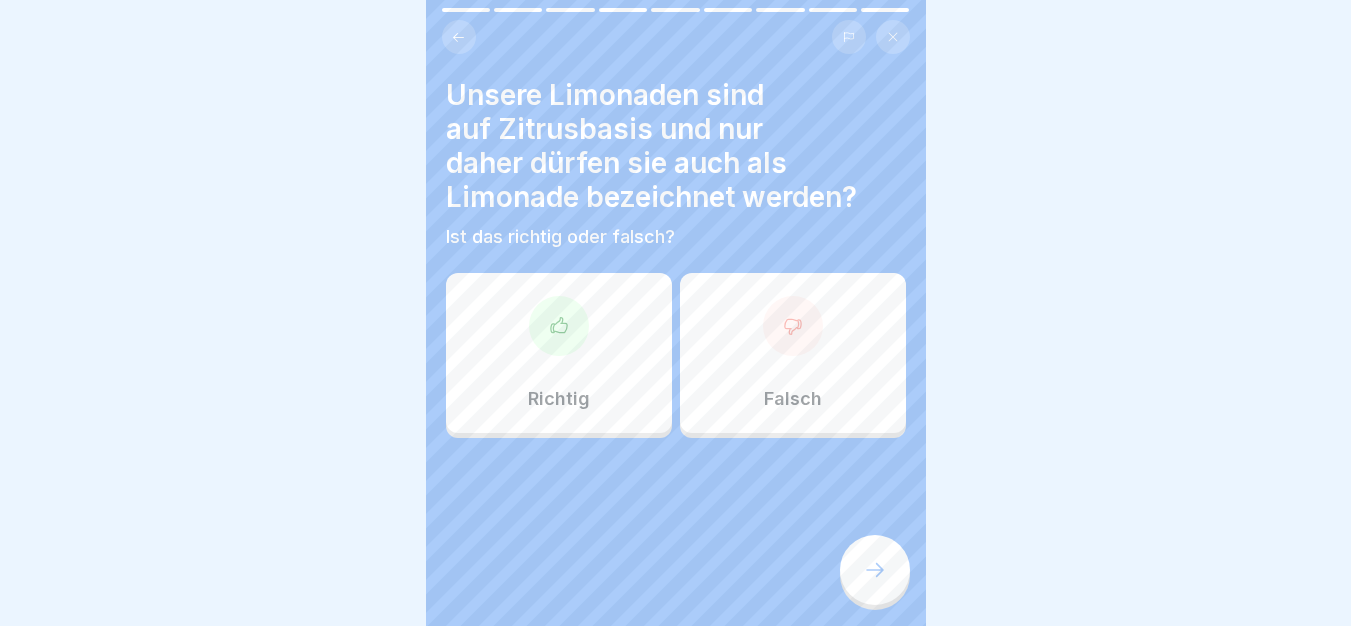 click on "Richtig" at bounding box center [559, 353] 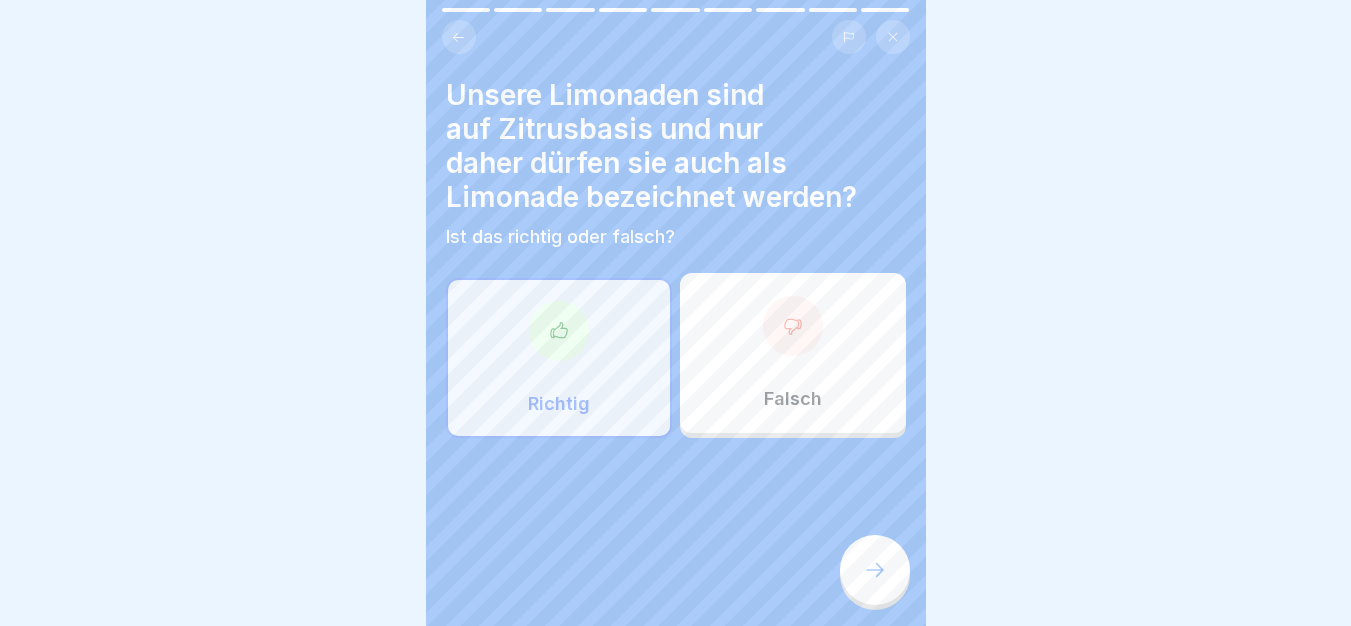 click at bounding box center [875, 570] 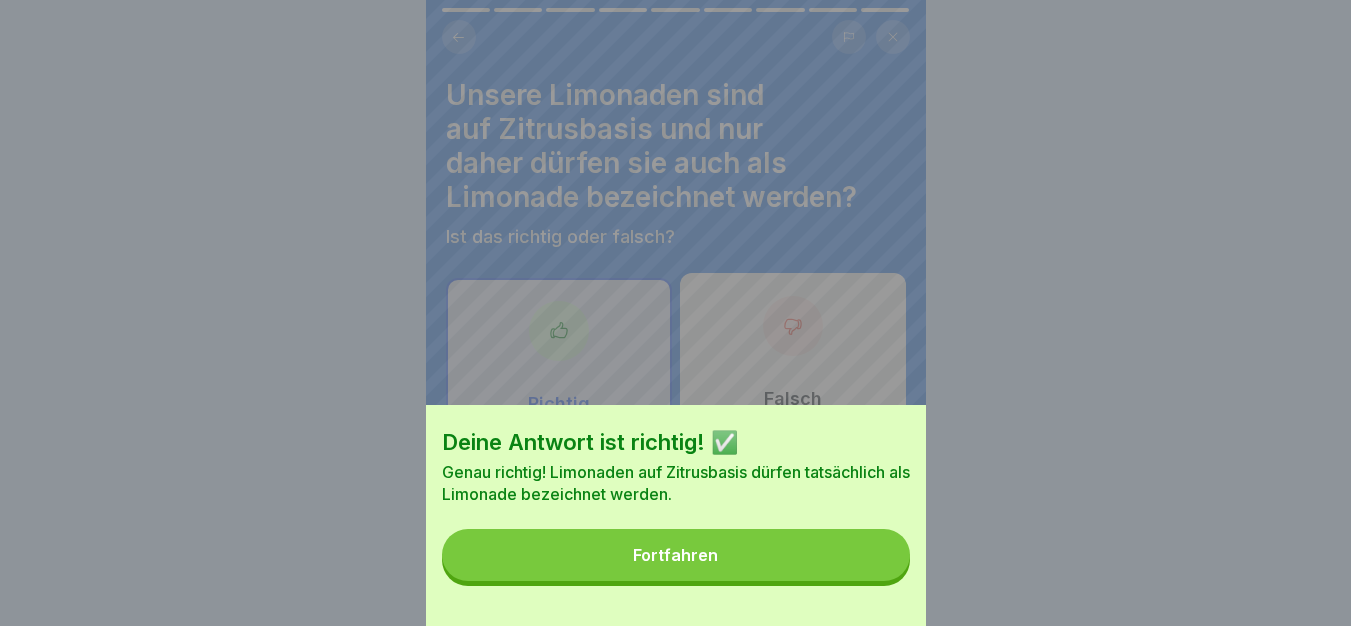 click on "Deine Antwort ist richtig!
✅ Genau richtig! Limonaden auf Zitrusbasis dürfen tatsächlich als Limonade bezeichnet werden.   Fortfahren" at bounding box center [676, 515] 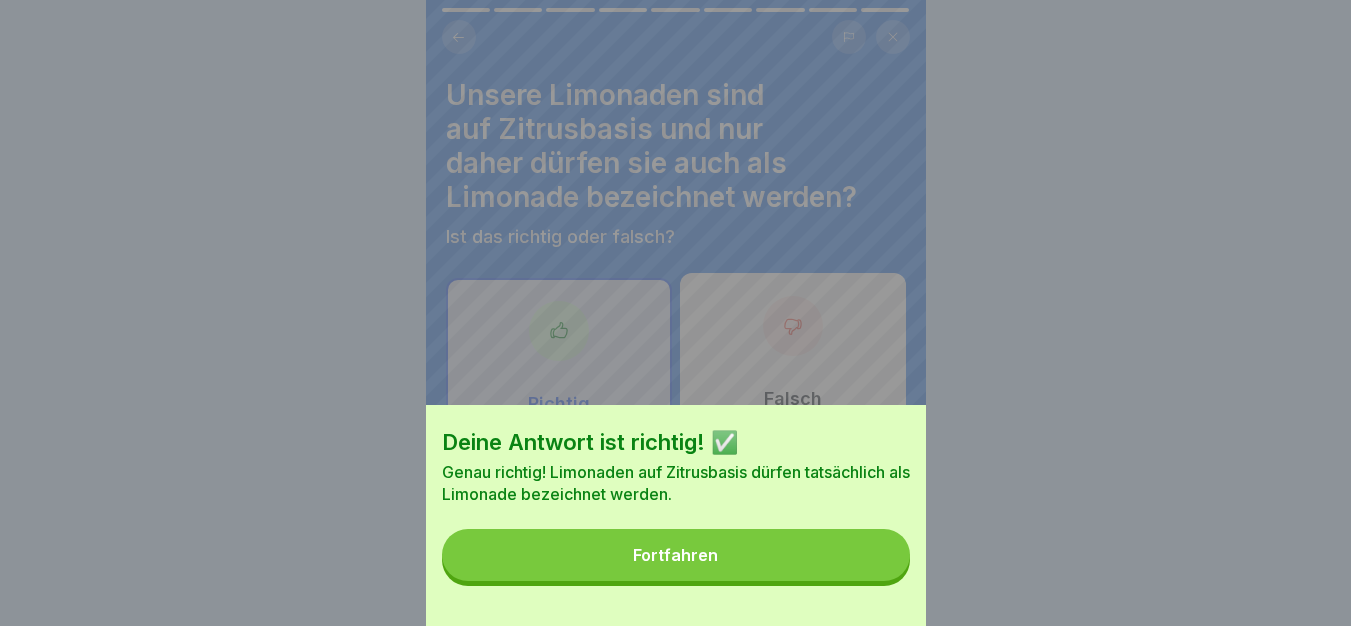 click on "Fortfahren" at bounding box center [676, 555] 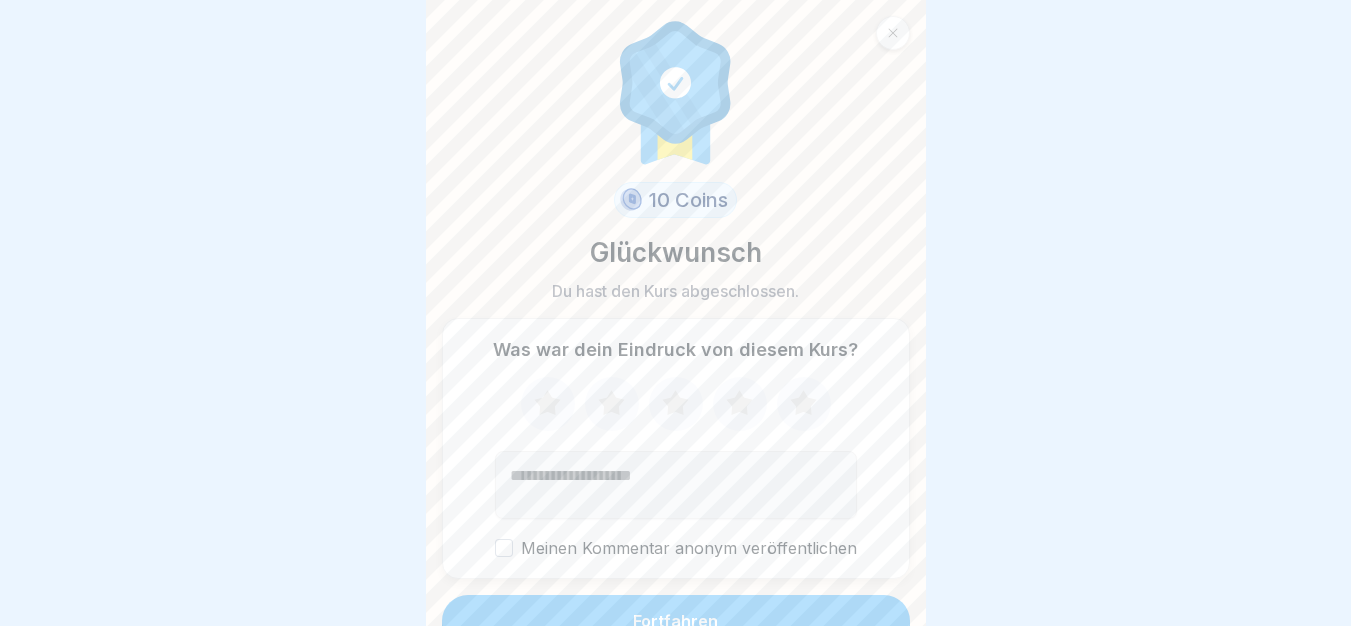 click on "Fortfahren" at bounding box center (676, 621) 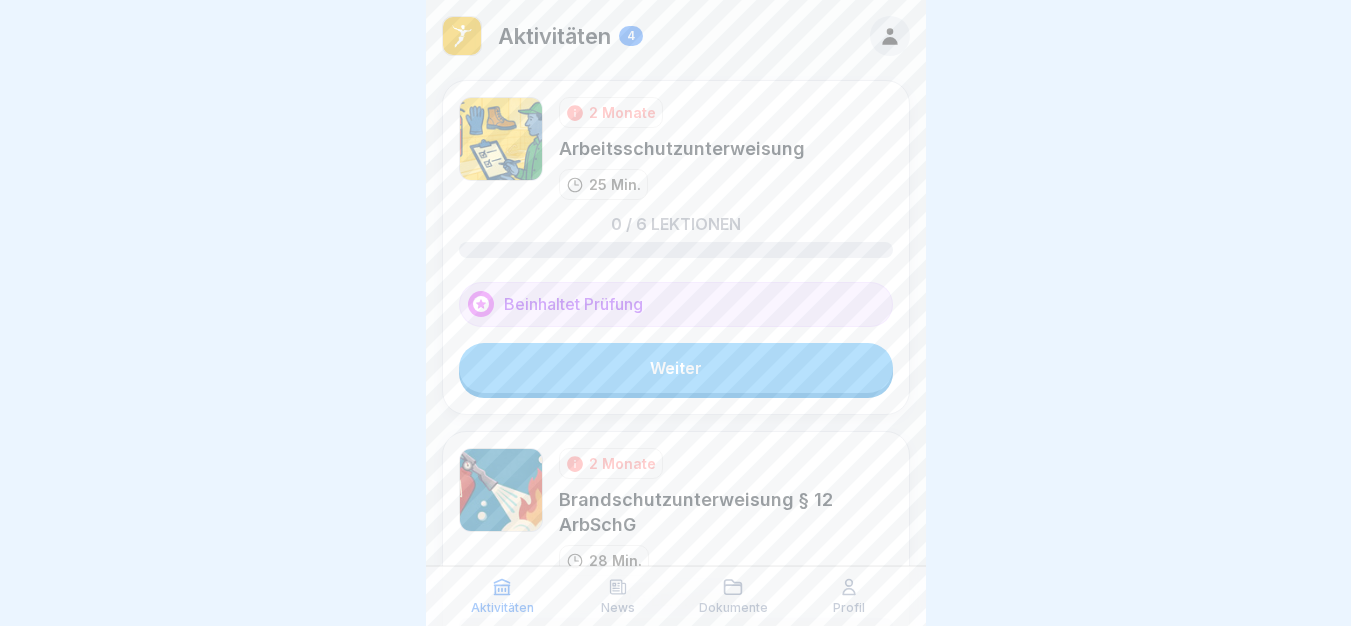 scroll, scrollTop: 15, scrollLeft: 0, axis: vertical 